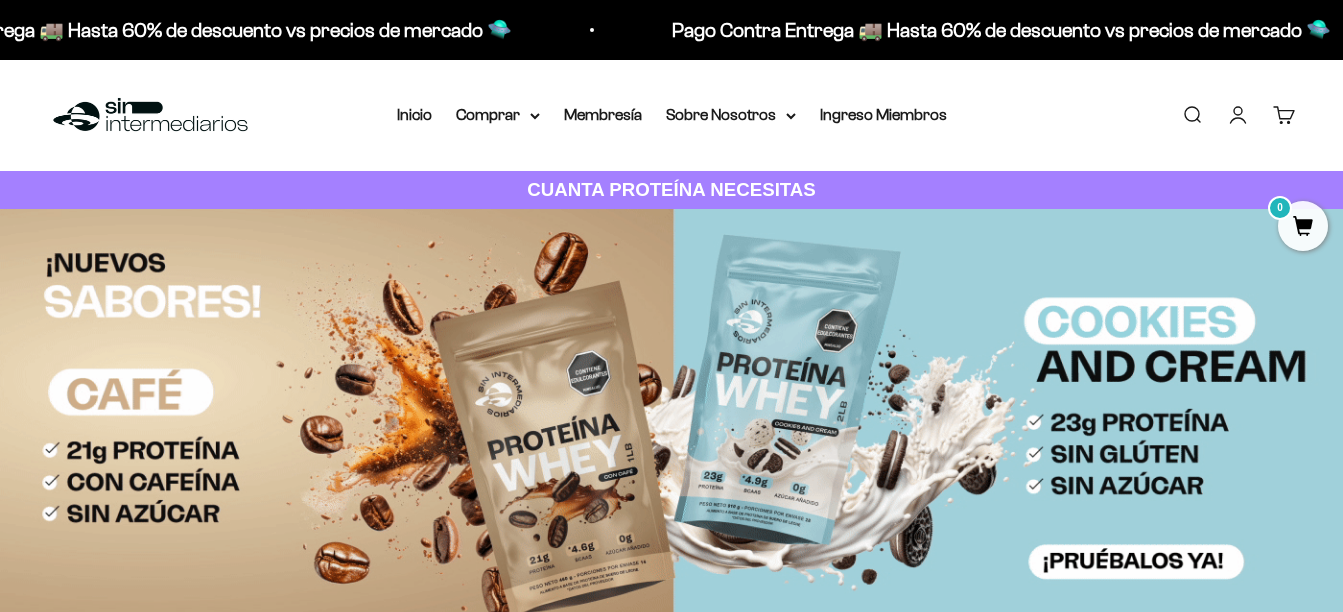scroll, scrollTop: 0, scrollLeft: 0, axis: both 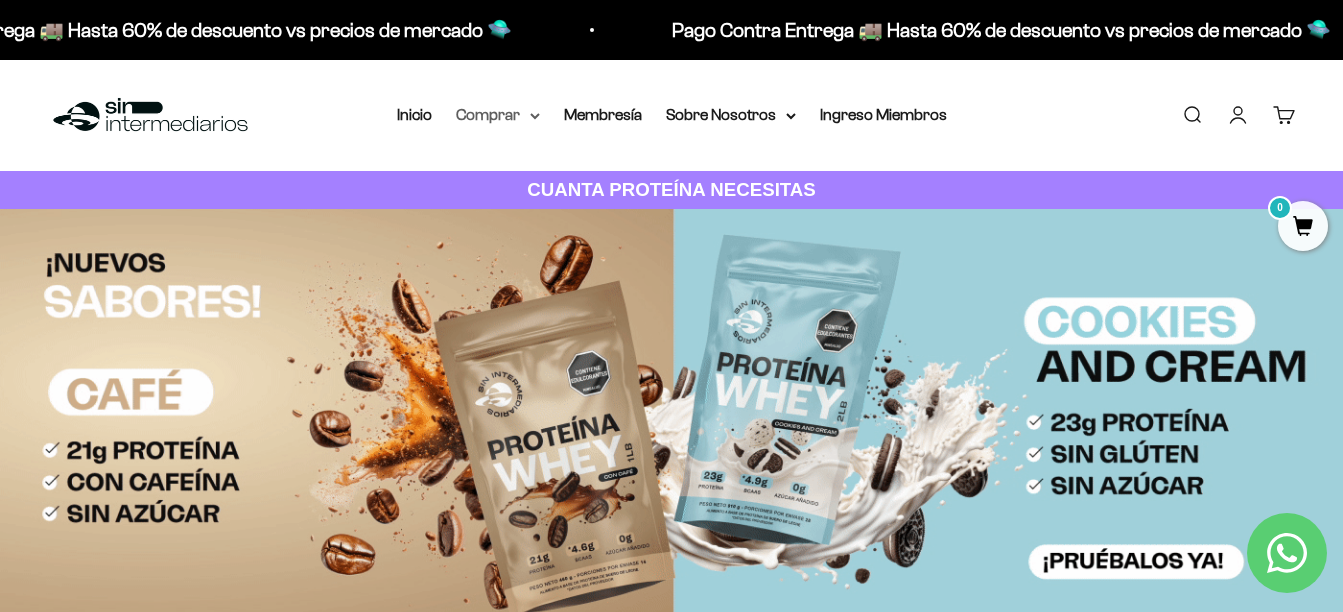 click on "Comprar" at bounding box center (498, 115) 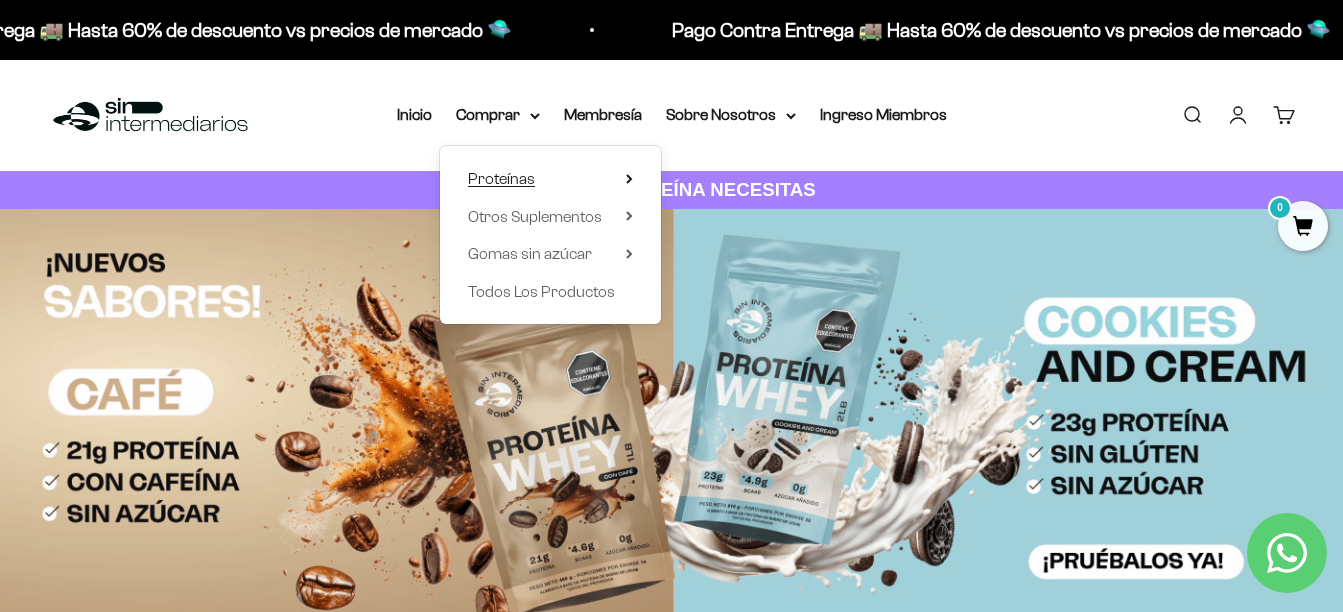 click on "Proteínas" at bounding box center (501, 178) 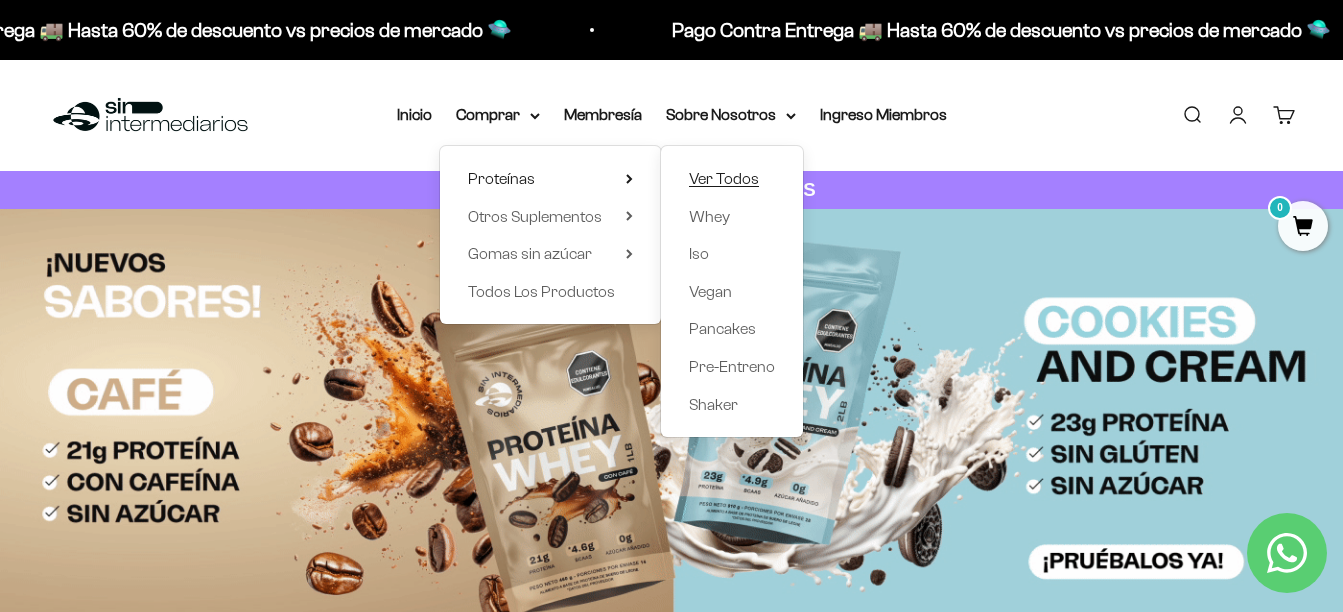 click on "Ver Todos" at bounding box center [724, 179] 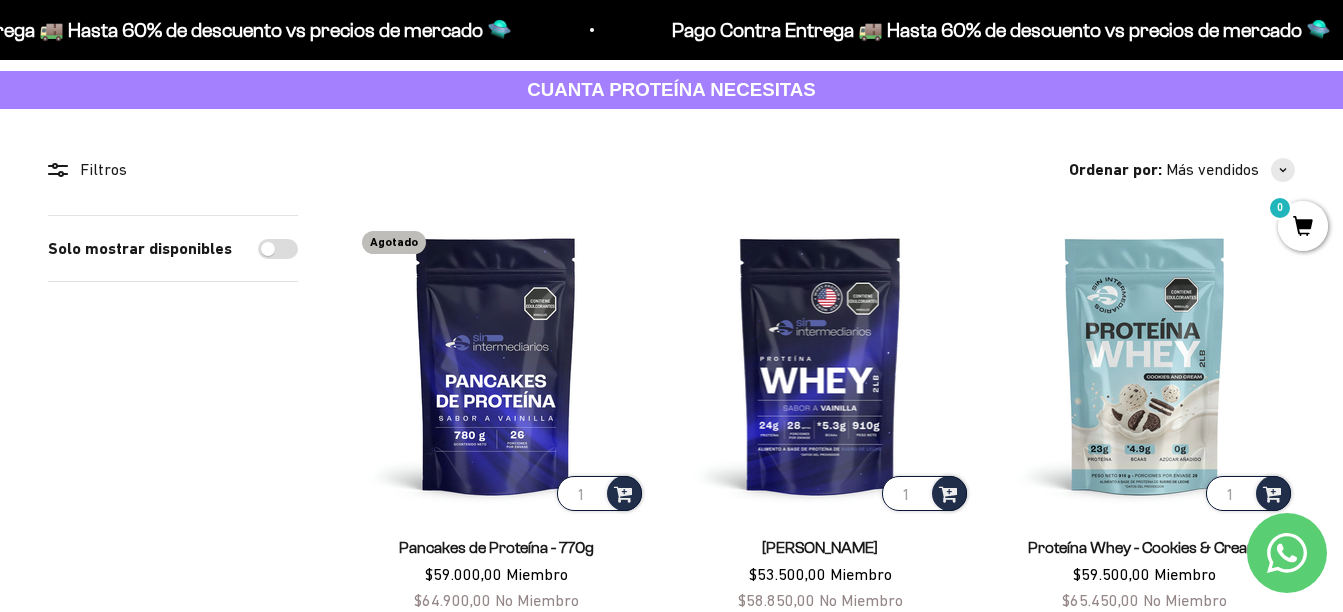 scroll, scrollTop: 300, scrollLeft: 0, axis: vertical 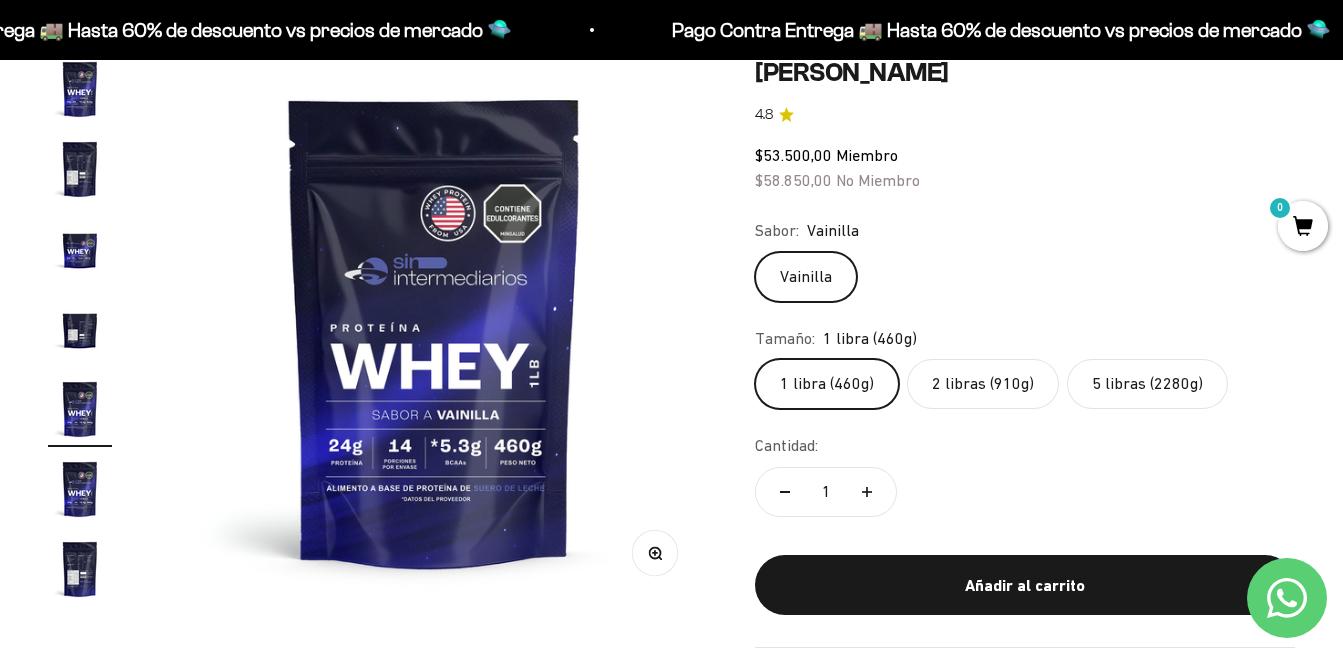 click on "5 libras (2280g)" 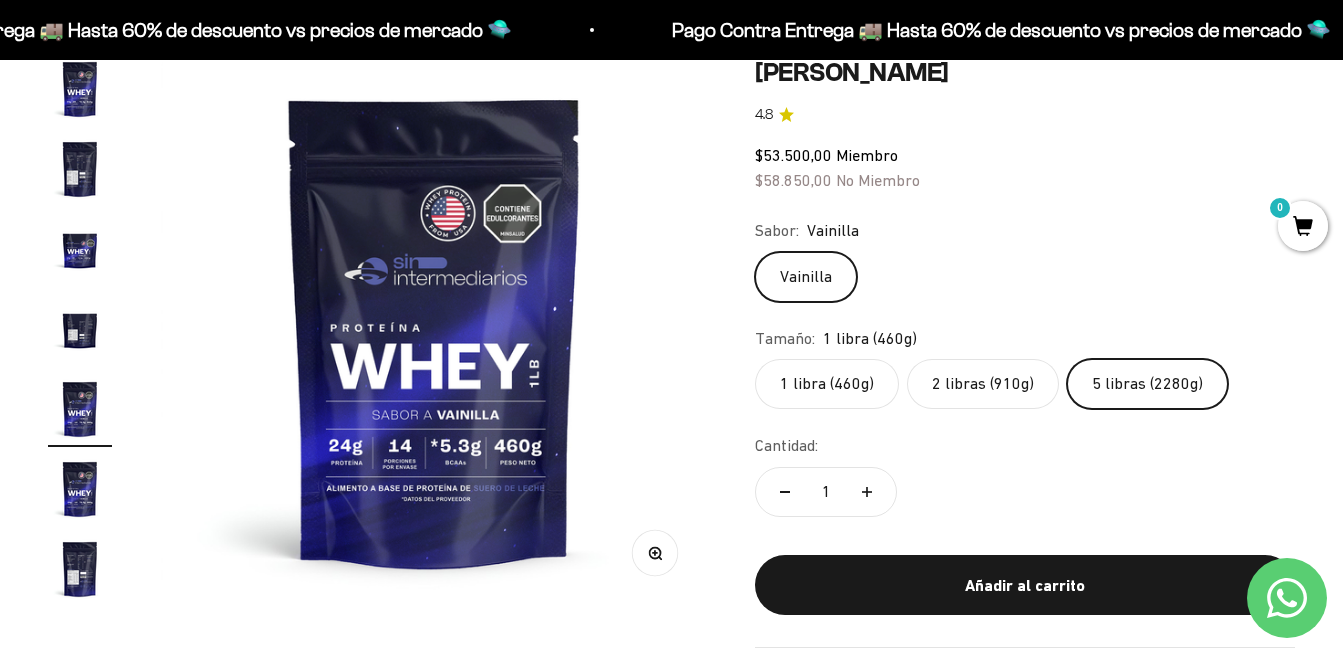 scroll, scrollTop: 0, scrollLeft: 1118, axis: horizontal 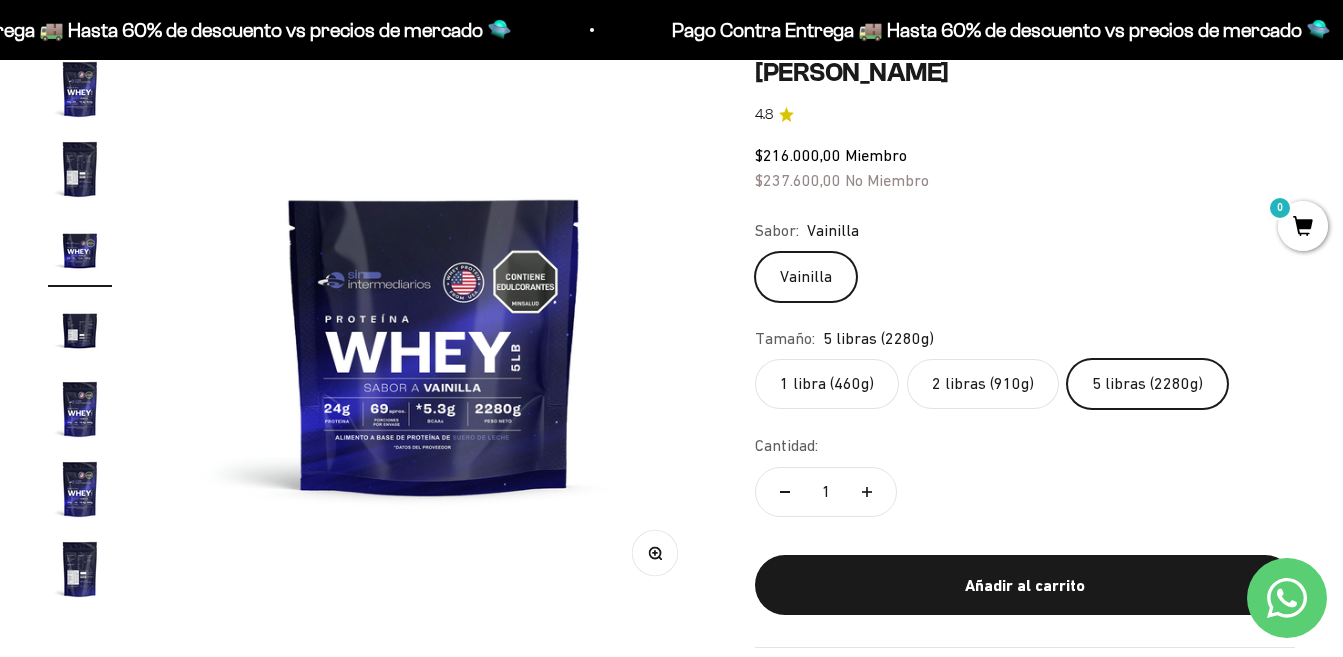 click on "2 libras (910g)" 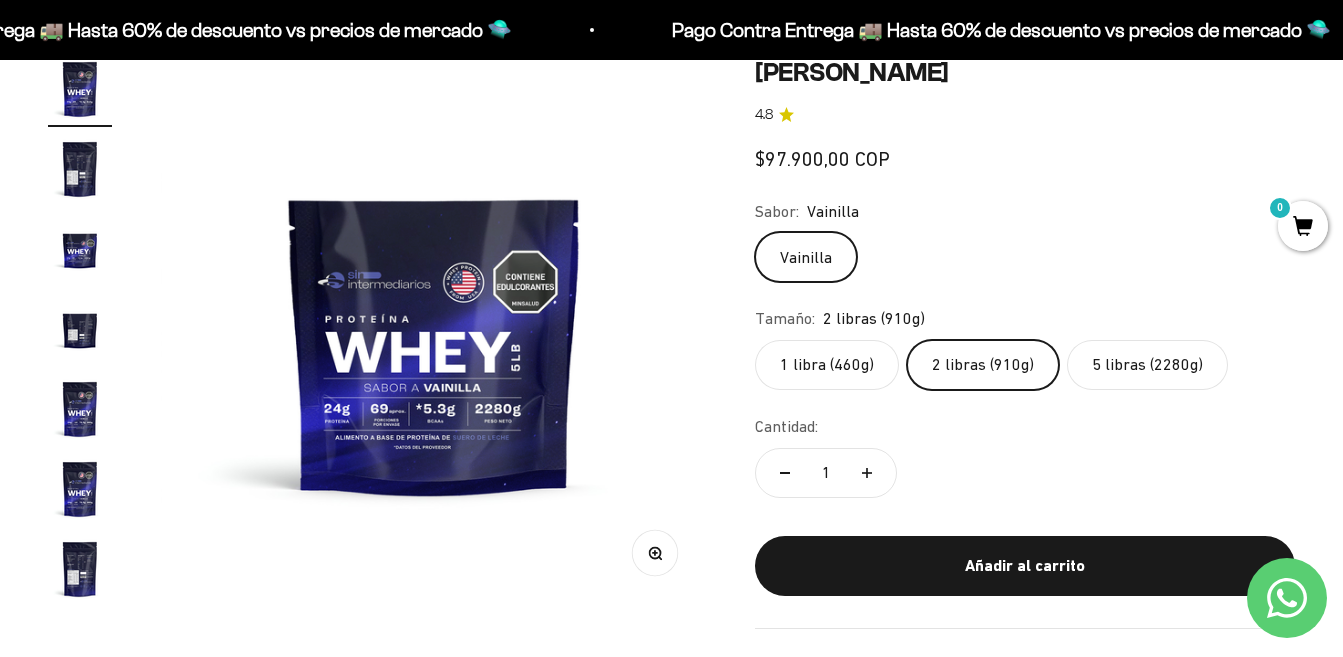scroll, scrollTop: 0, scrollLeft: 0, axis: both 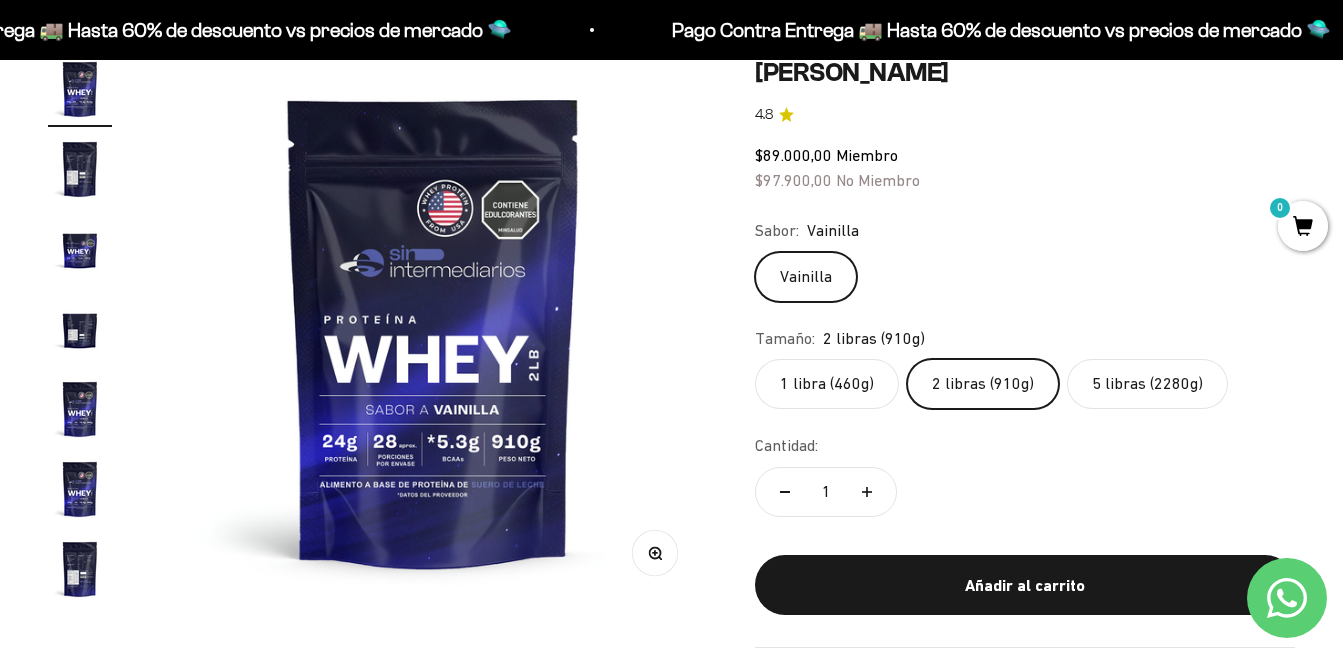 click at bounding box center [433, 330] 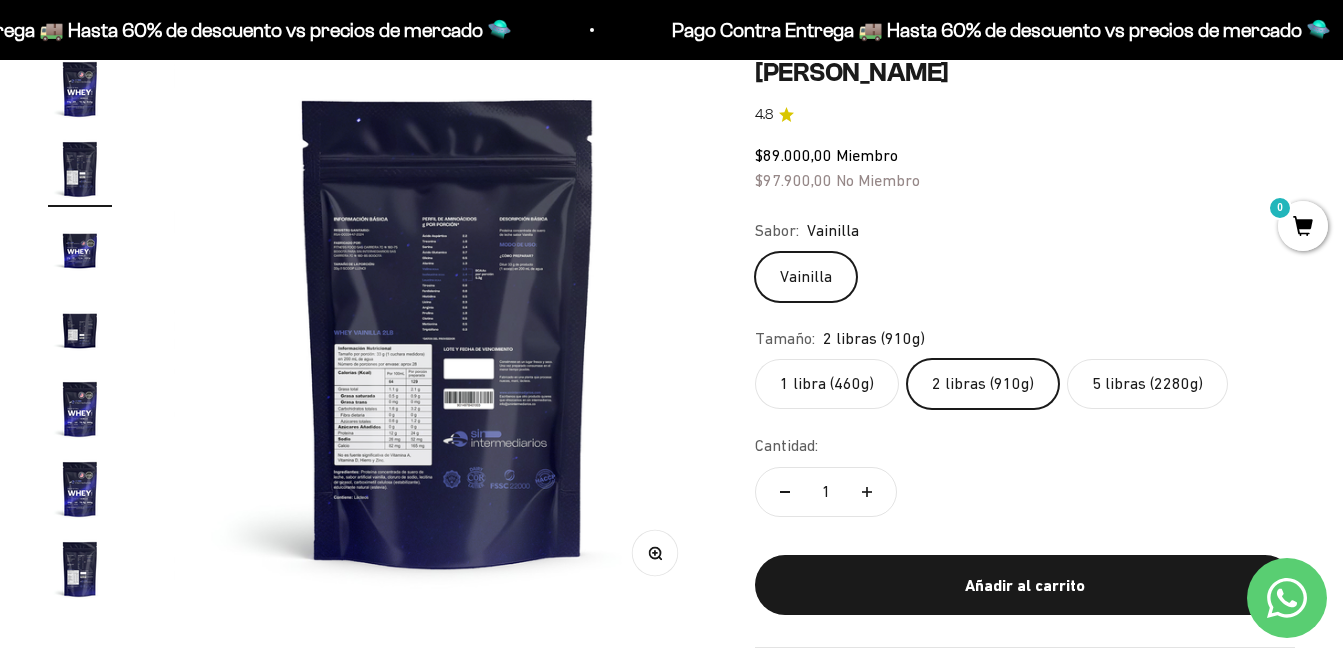 scroll, scrollTop: 0, scrollLeft: 559, axis: horizontal 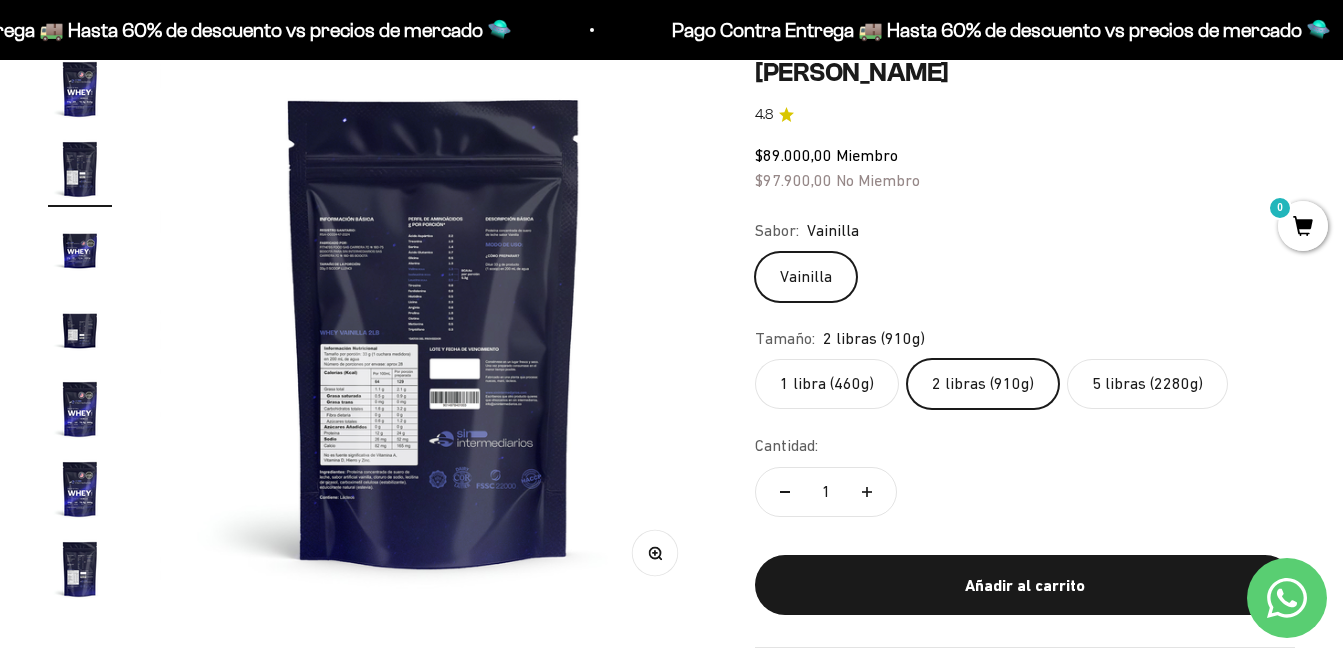 click at bounding box center [433, 330] 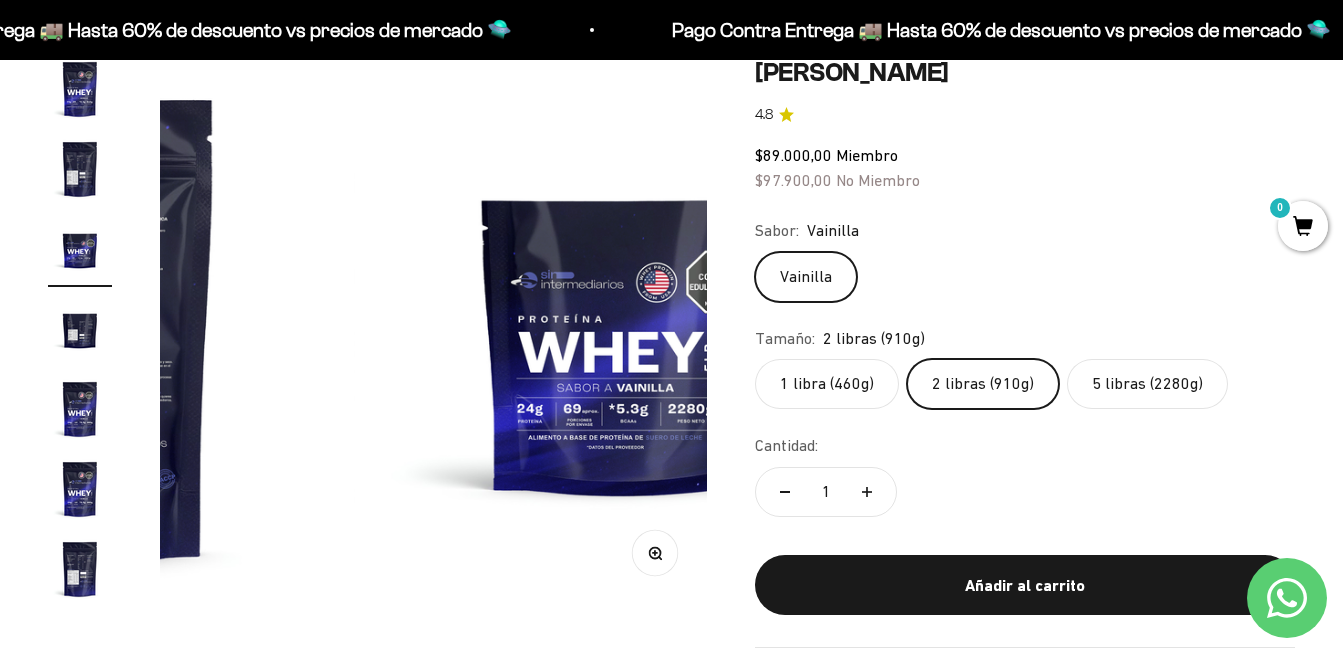 scroll, scrollTop: 0, scrollLeft: 1118, axis: horizontal 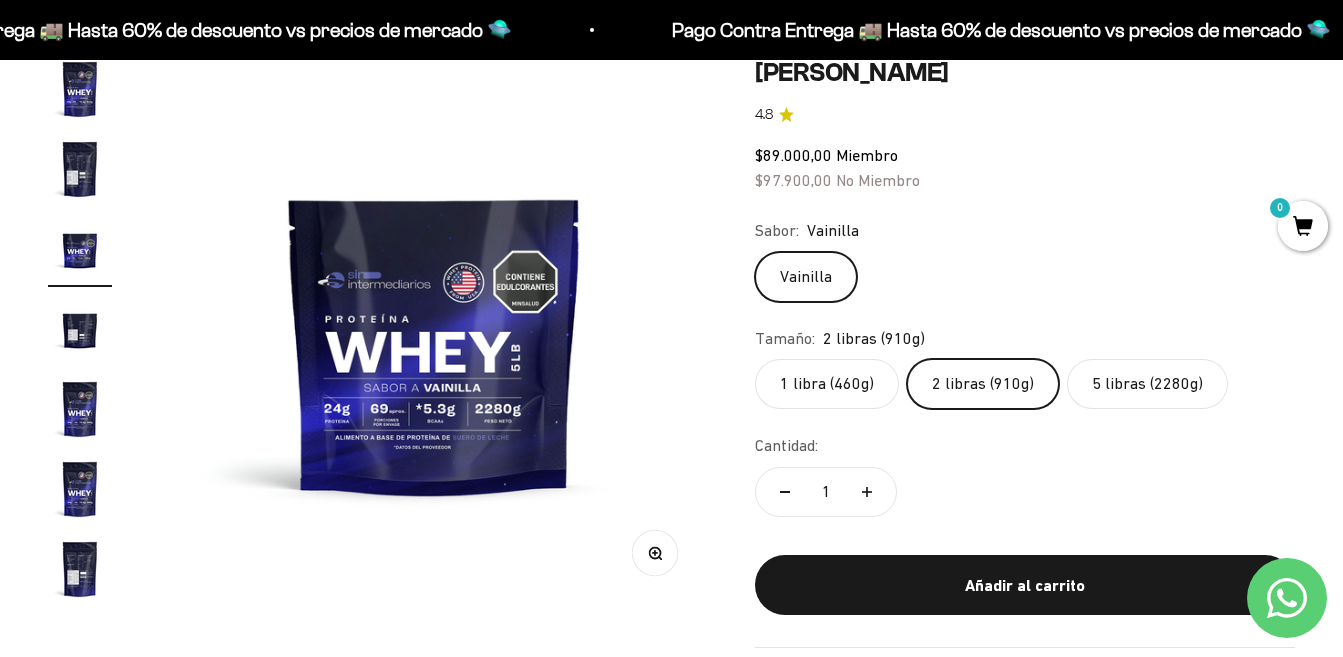 click at bounding box center (434, 330) 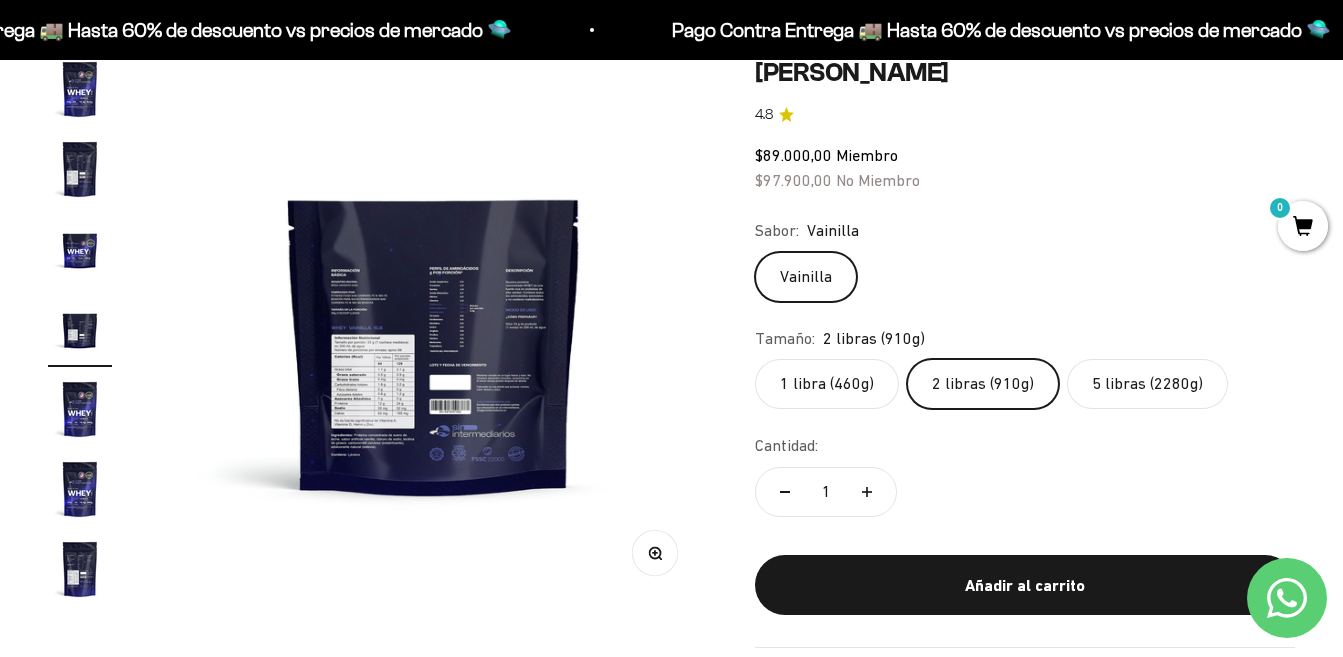 click at bounding box center [433, 330] 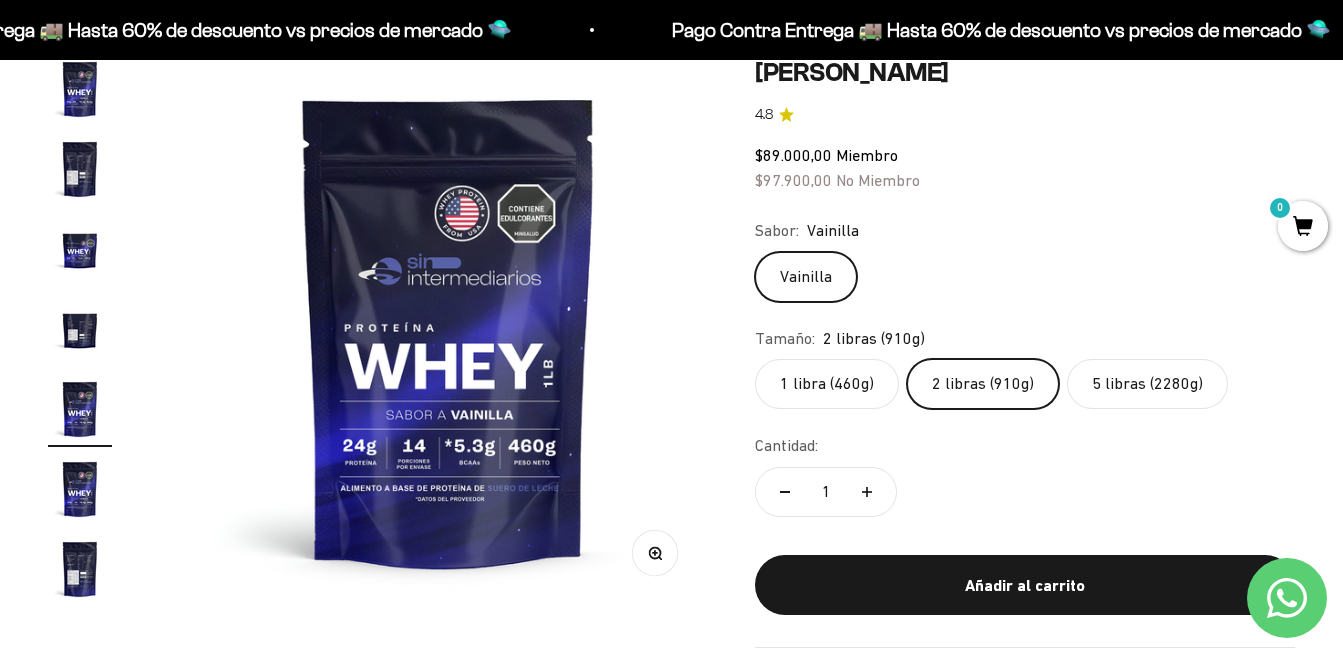 scroll, scrollTop: 0, scrollLeft: 2237, axis: horizontal 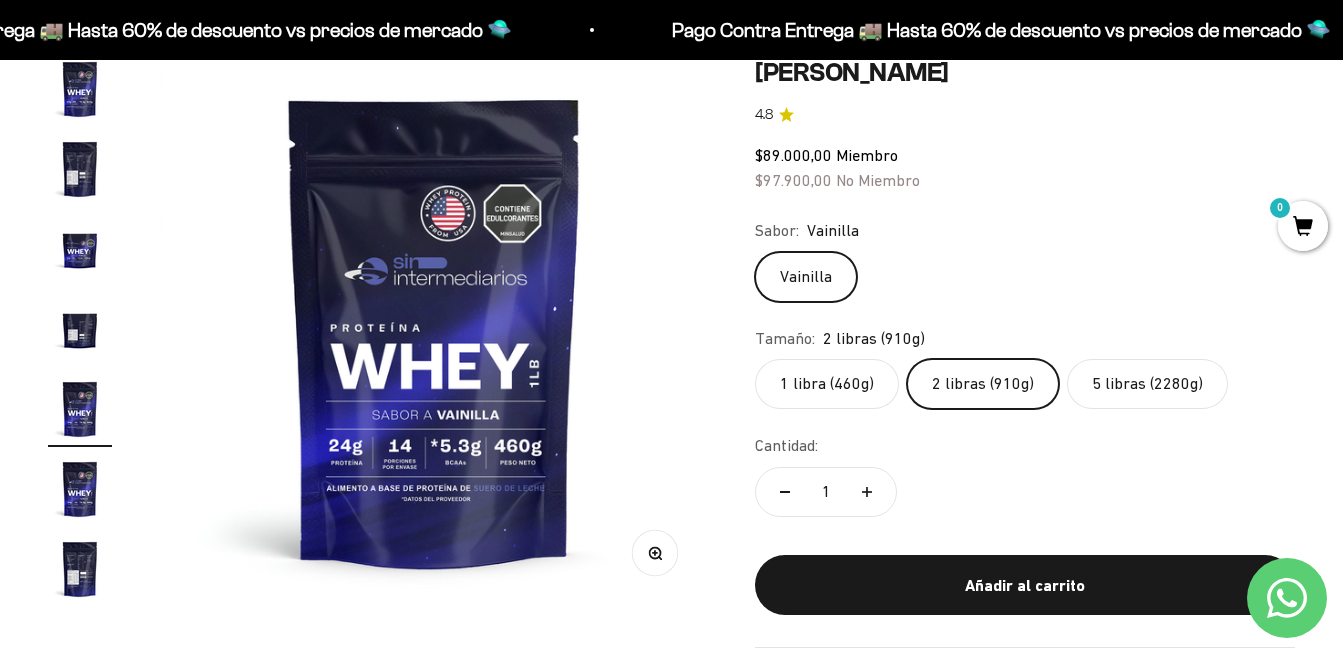 click at bounding box center [434, 330] 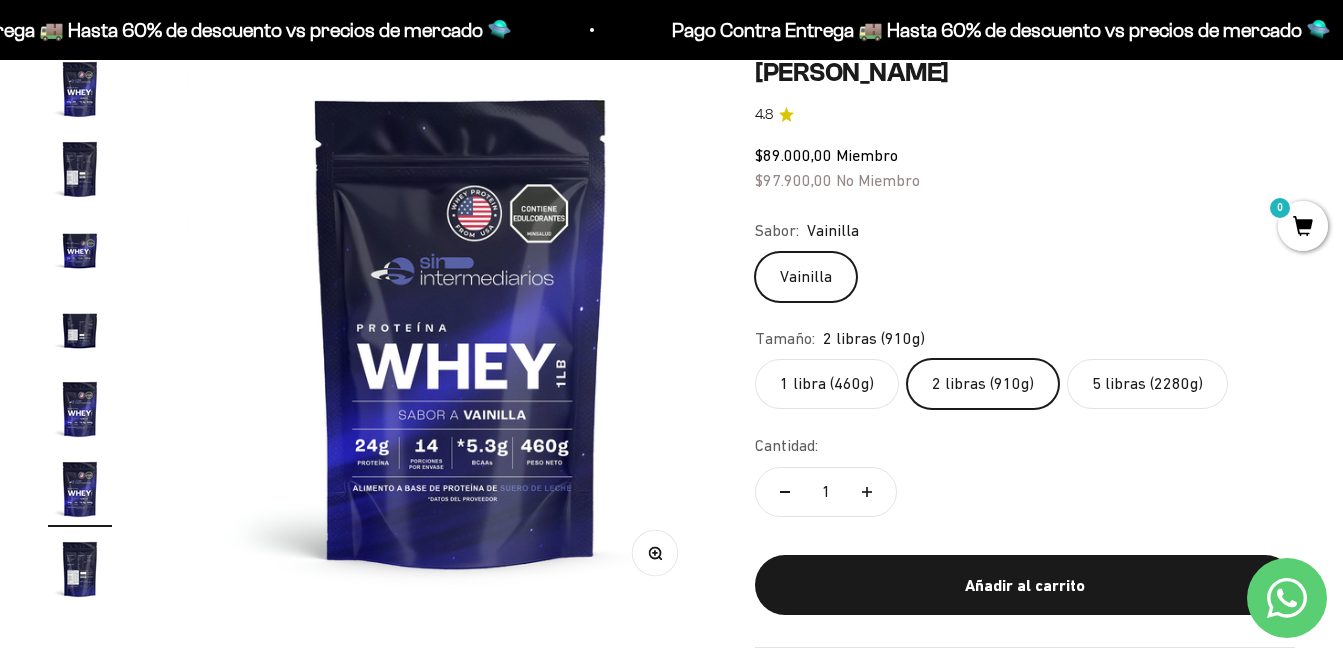 scroll, scrollTop: 0, scrollLeft: 2797, axis: horizontal 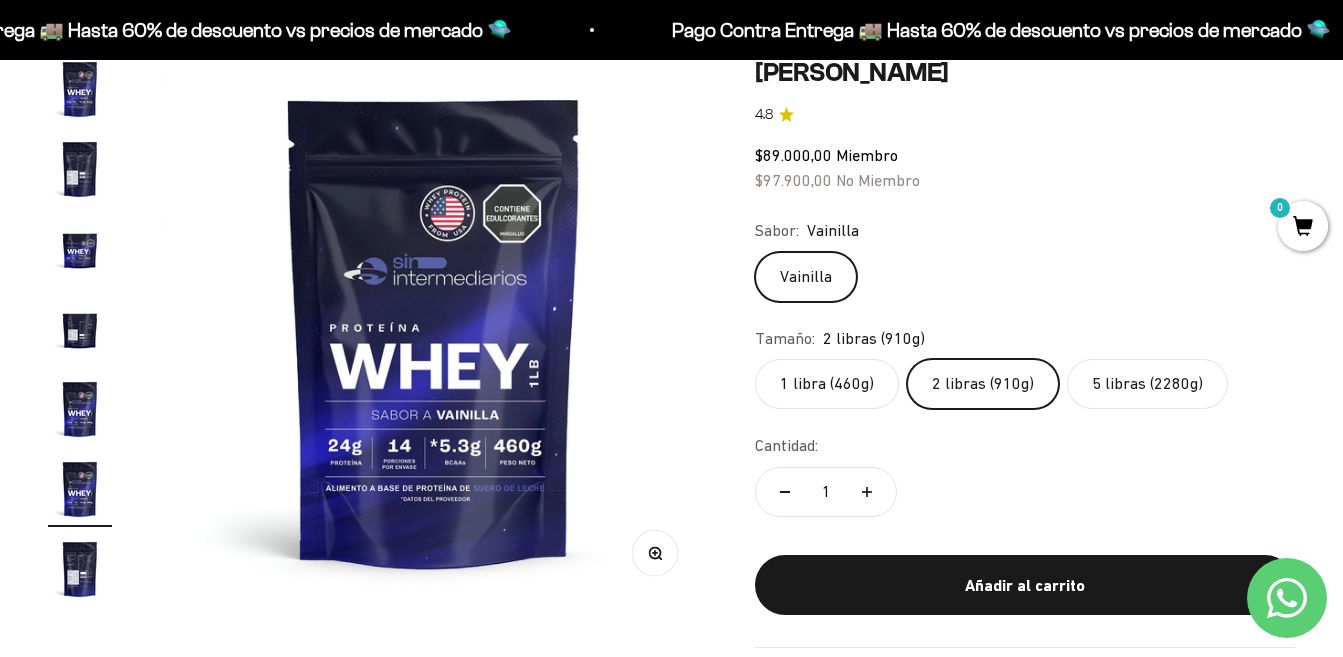 click at bounding box center (433, 330) 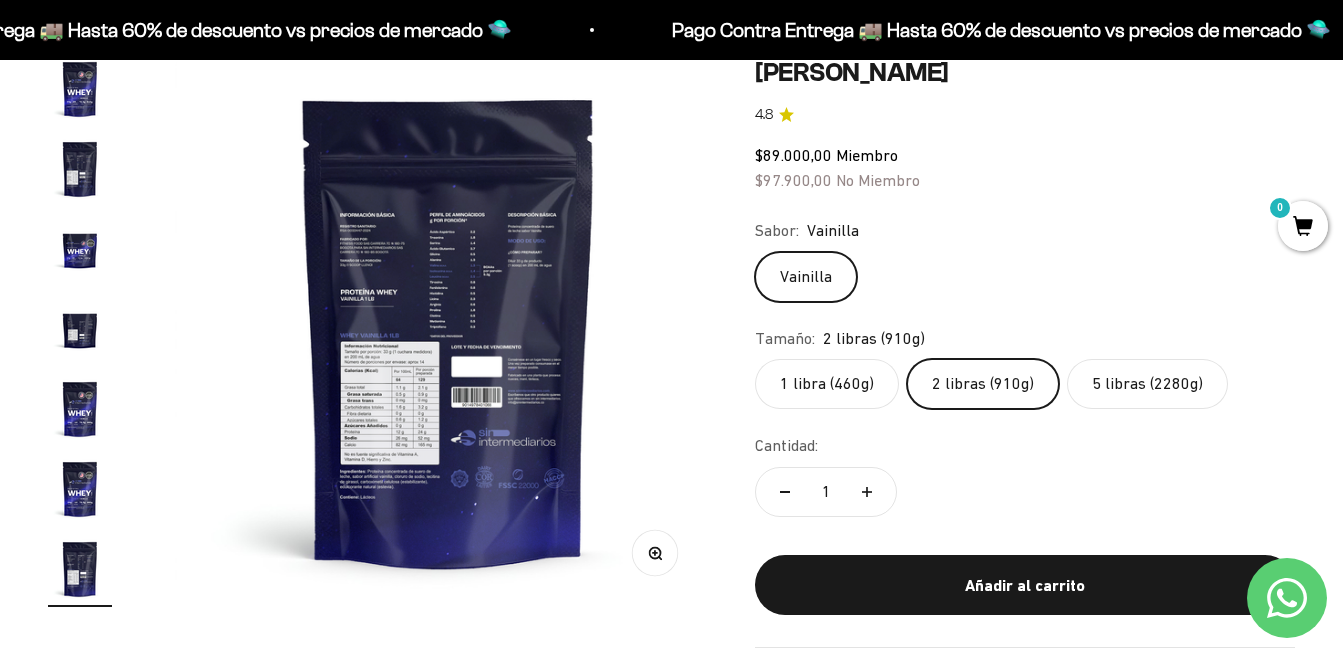 scroll, scrollTop: 0, scrollLeft: 3356, axis: horizontal 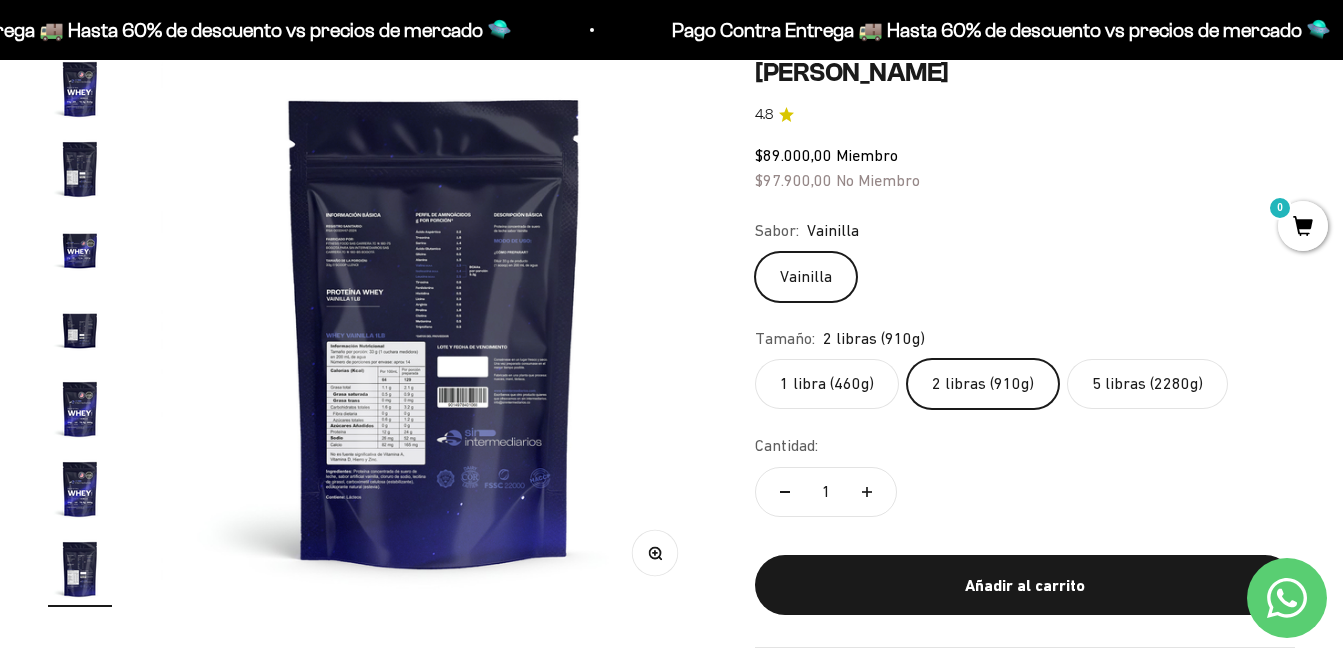 click at bounding box center (434, 330) 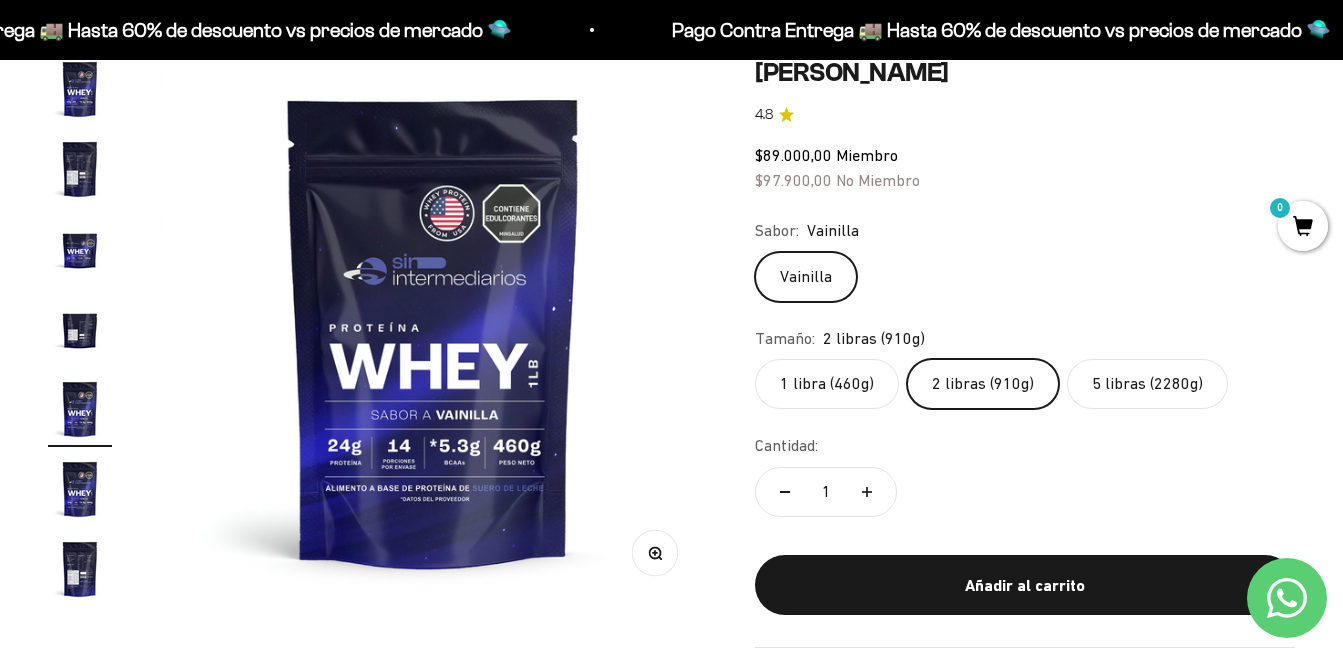 scroll, scrollTop: 0, scrollLeft: 2237, axis: horizontal 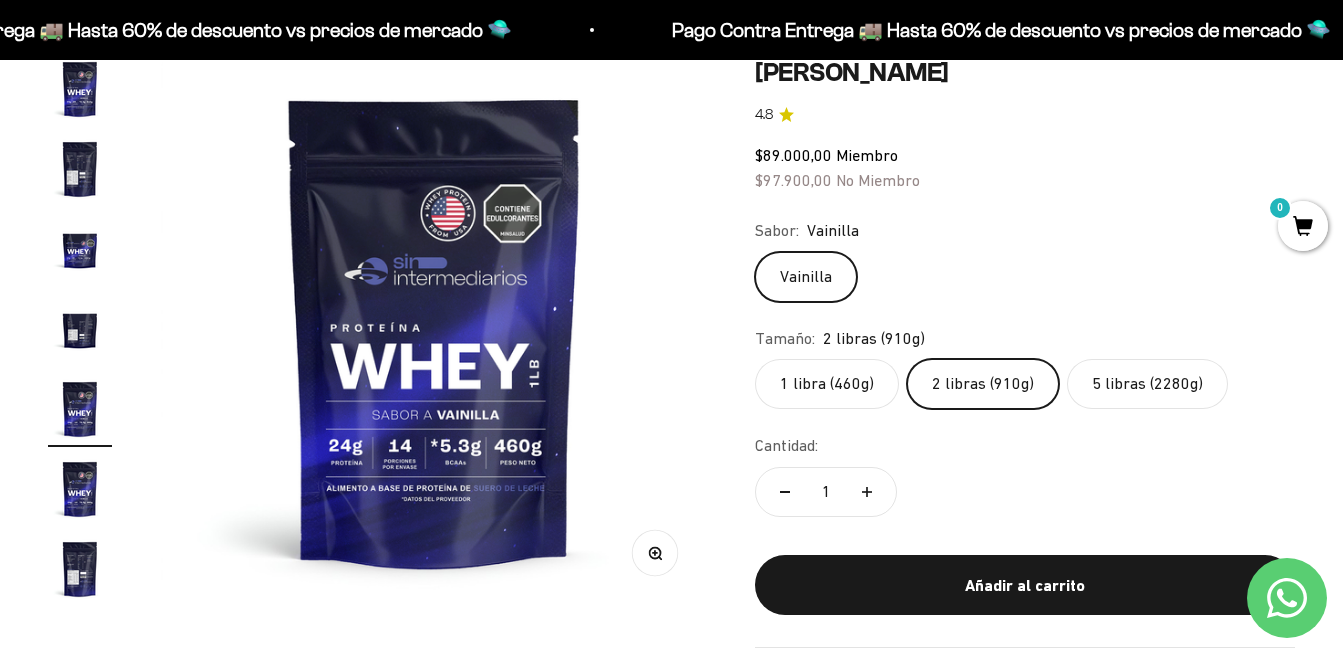 click at bounding box center [80, 489] 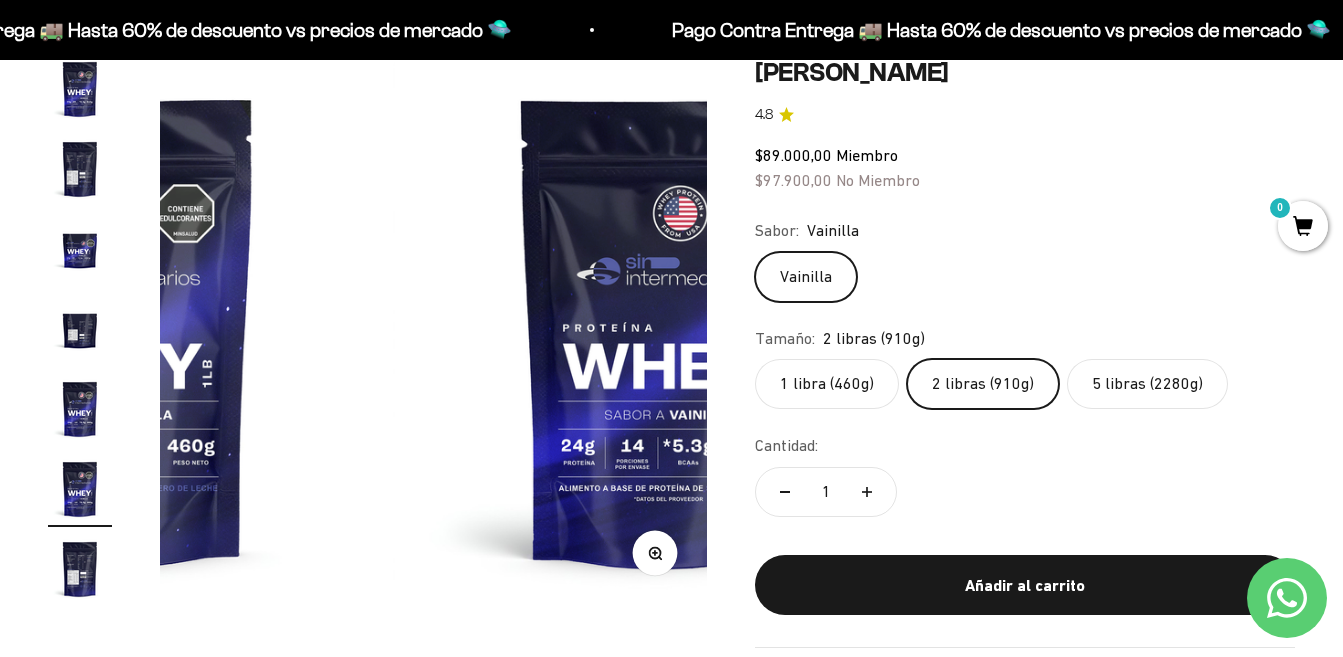 scroll, scrollTop: 0, scrollLeft: 2797, axis: horizontal 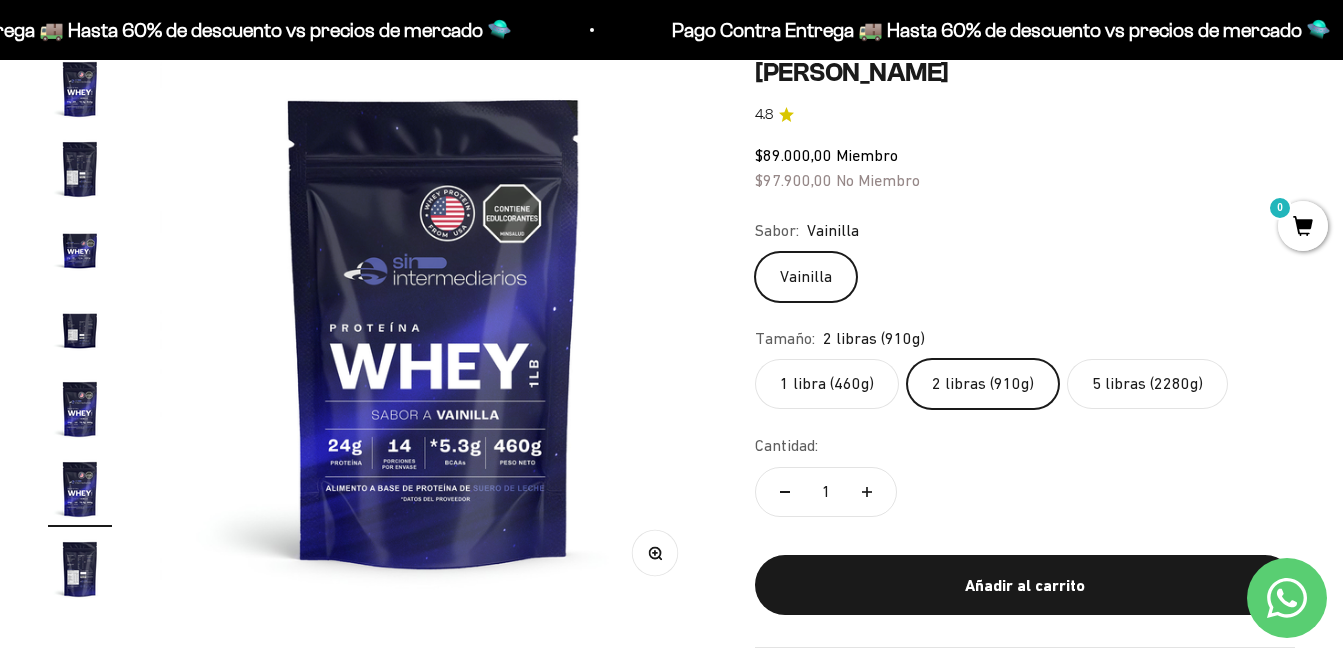 click at bounding box center [80, 569] 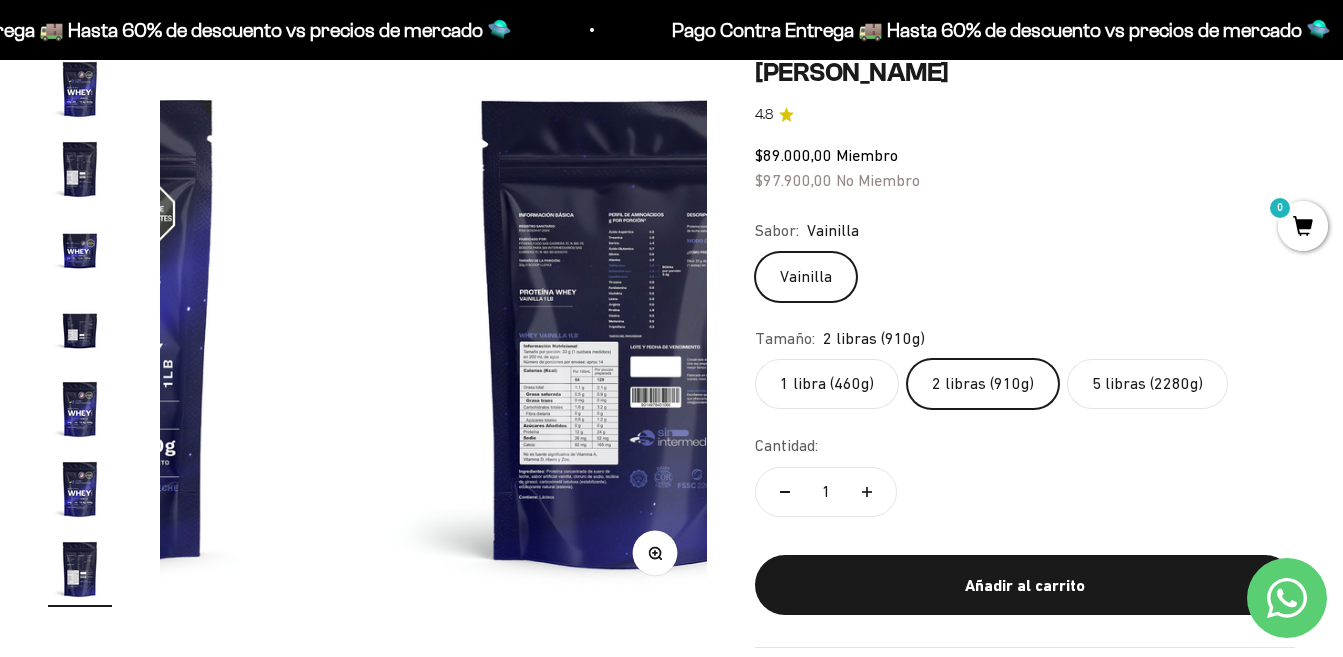 scroll, scrollTop: 0, scrollLeft: 3356, axis: horizontal 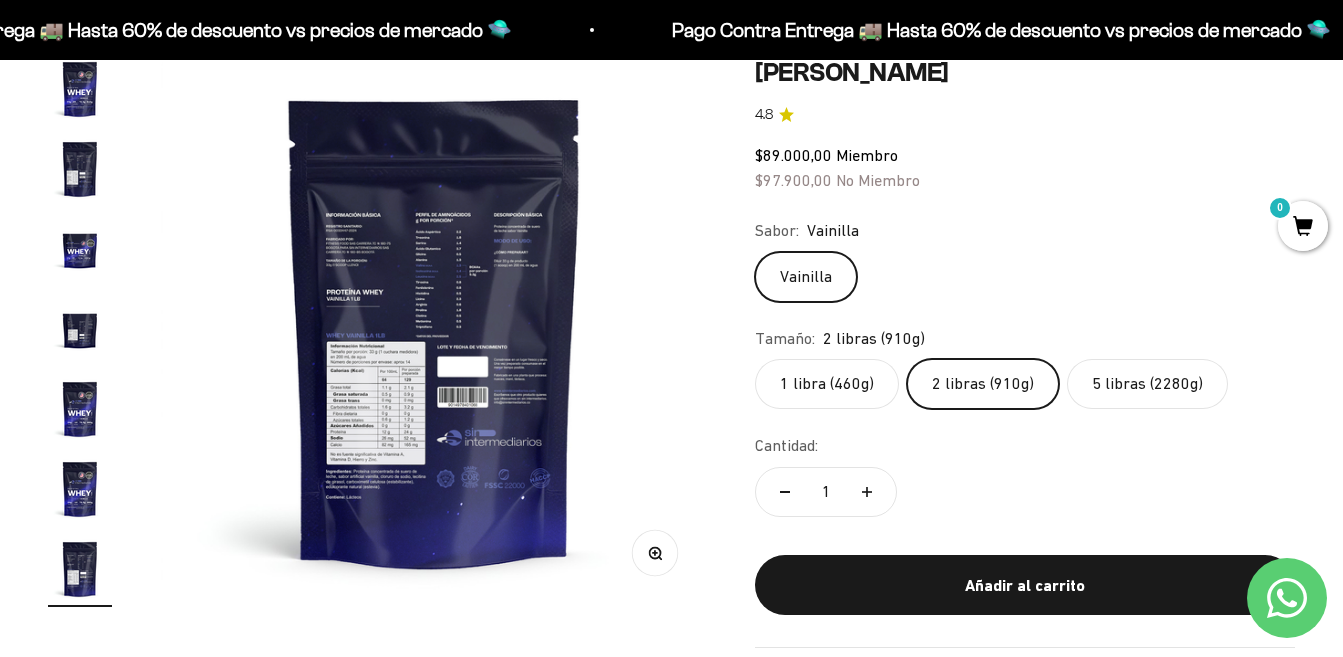 click at bounding box center [80, 89] 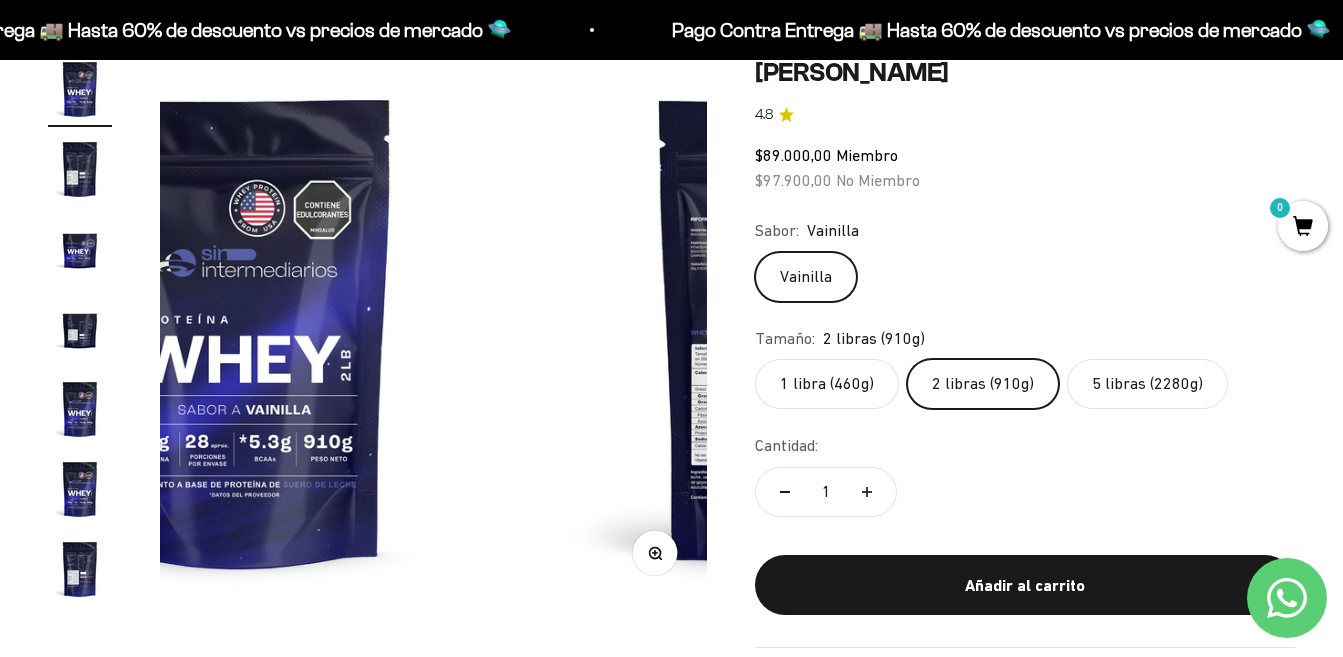 scroll, scrollTop: 0, scrollLeft: 0, axis: both 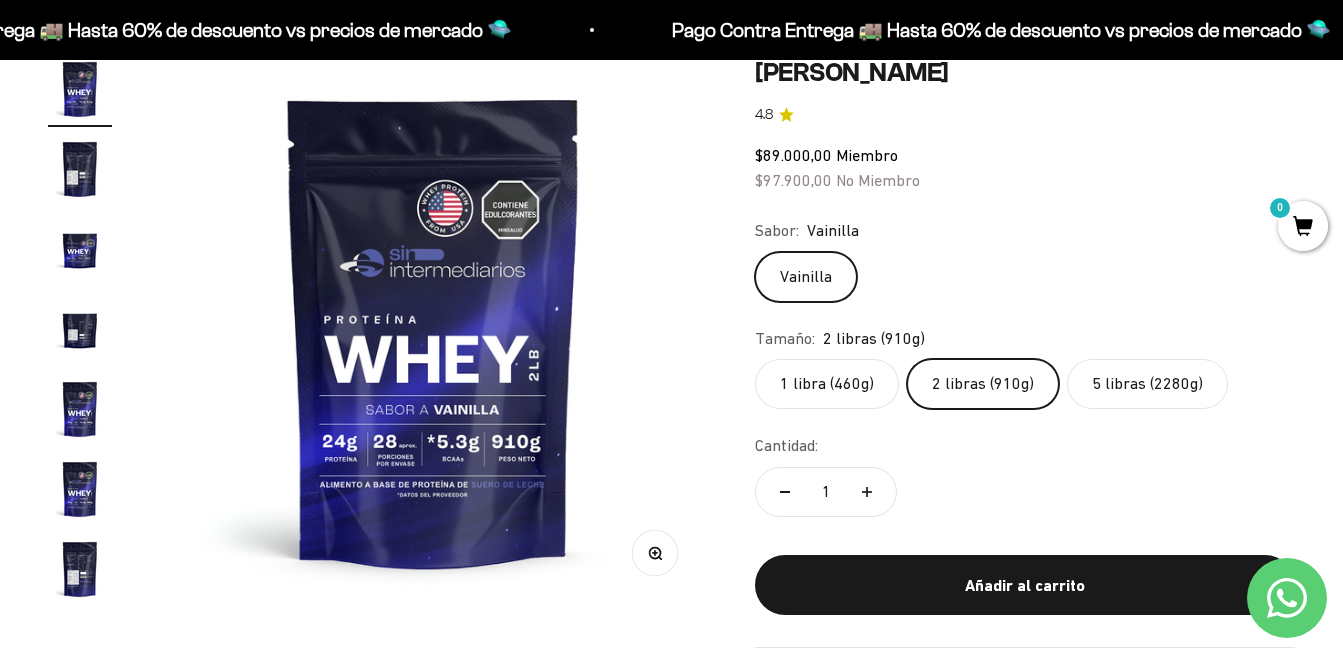 click 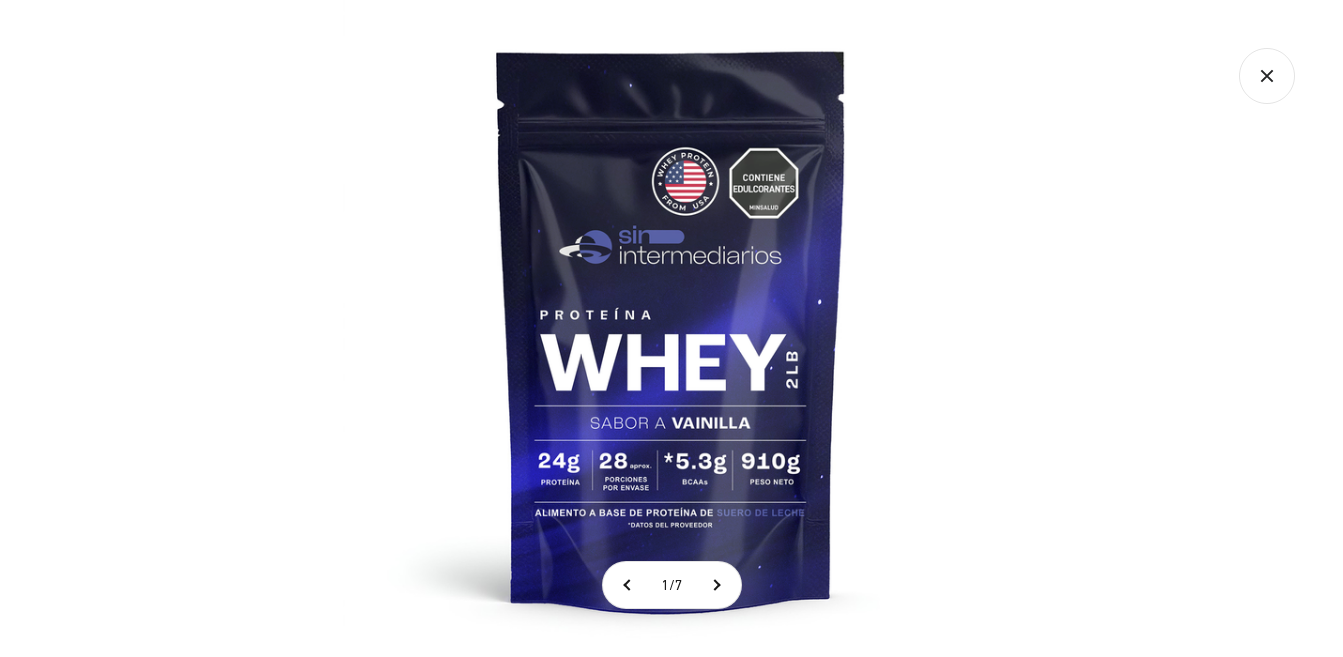 click at bounding box center (671, 328) 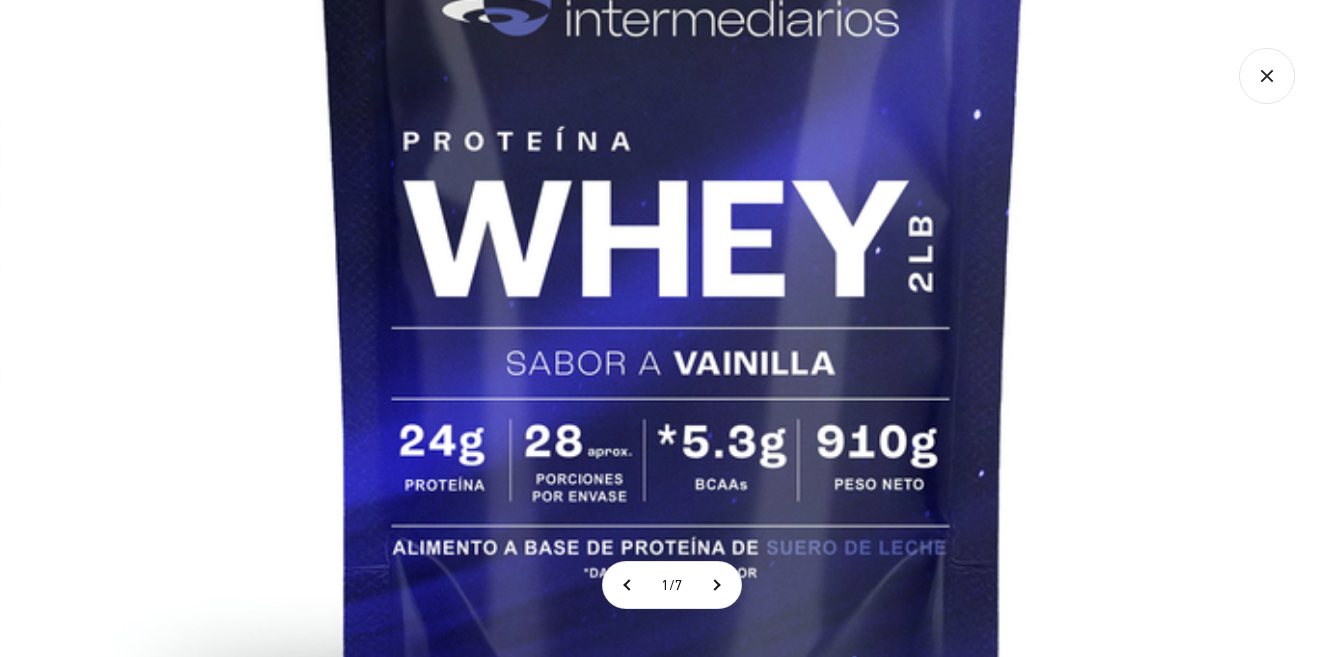 click at bounding box center [673, 169] 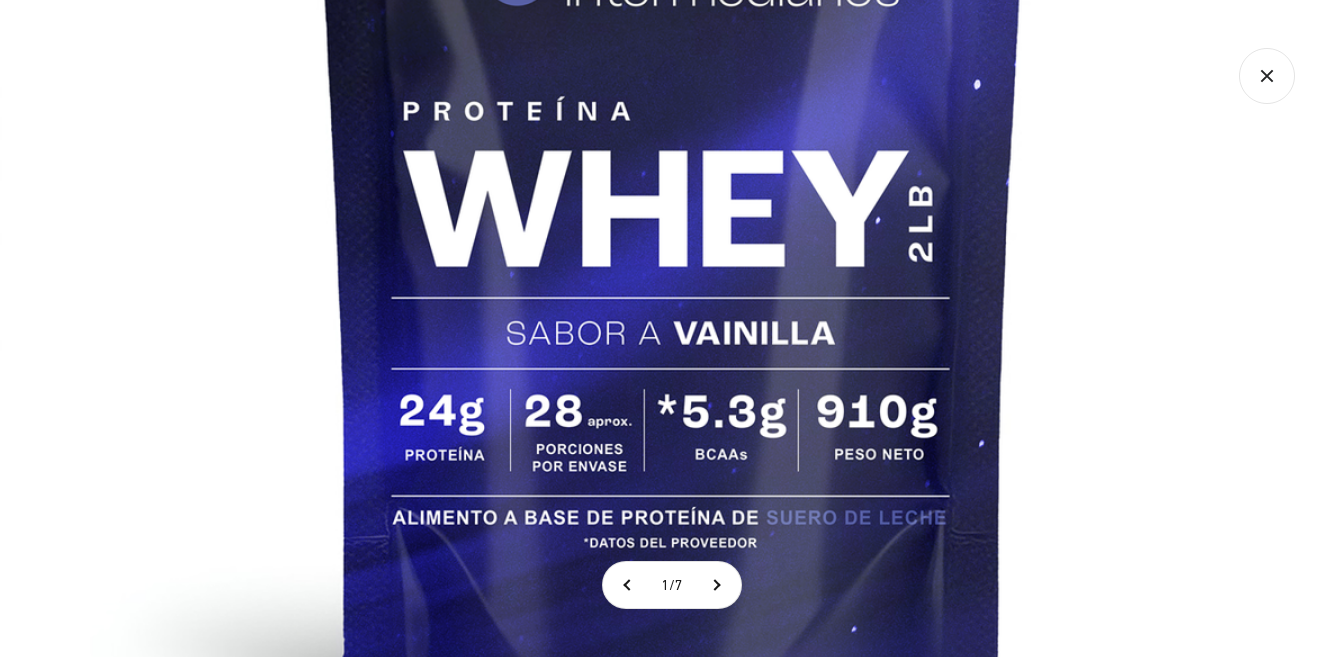 click at bounding box center (673, 139) 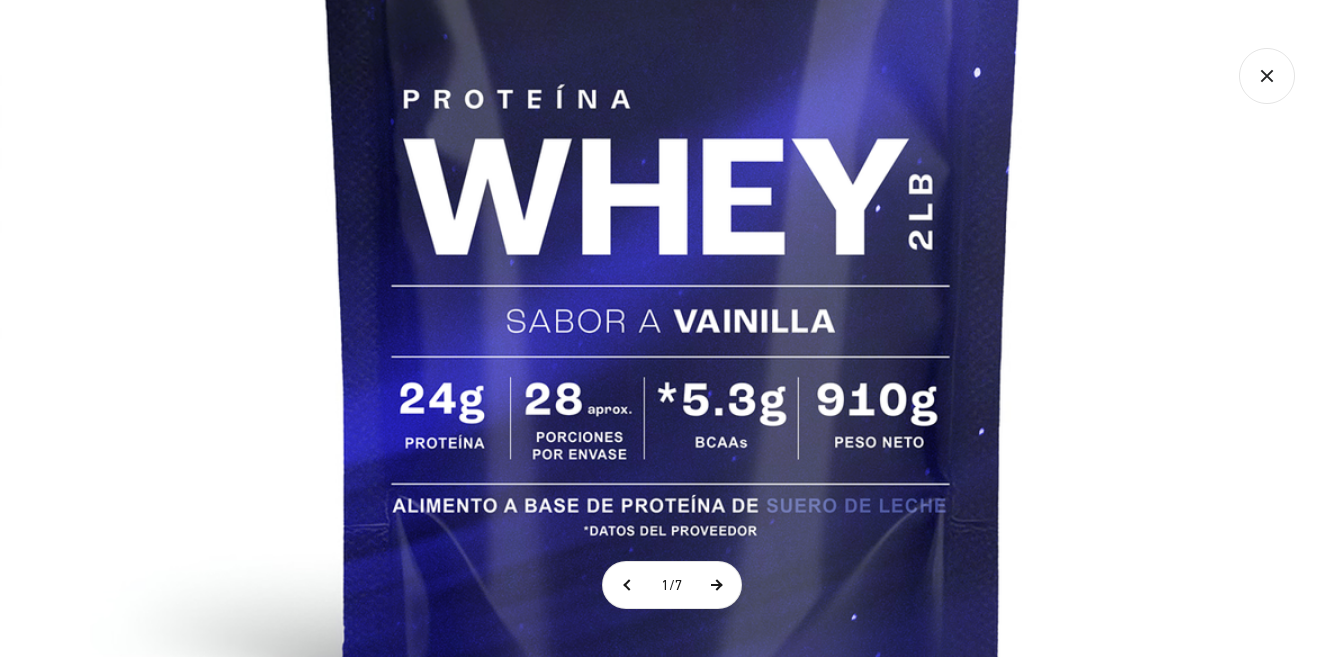 click at bounding box center [716, 585] 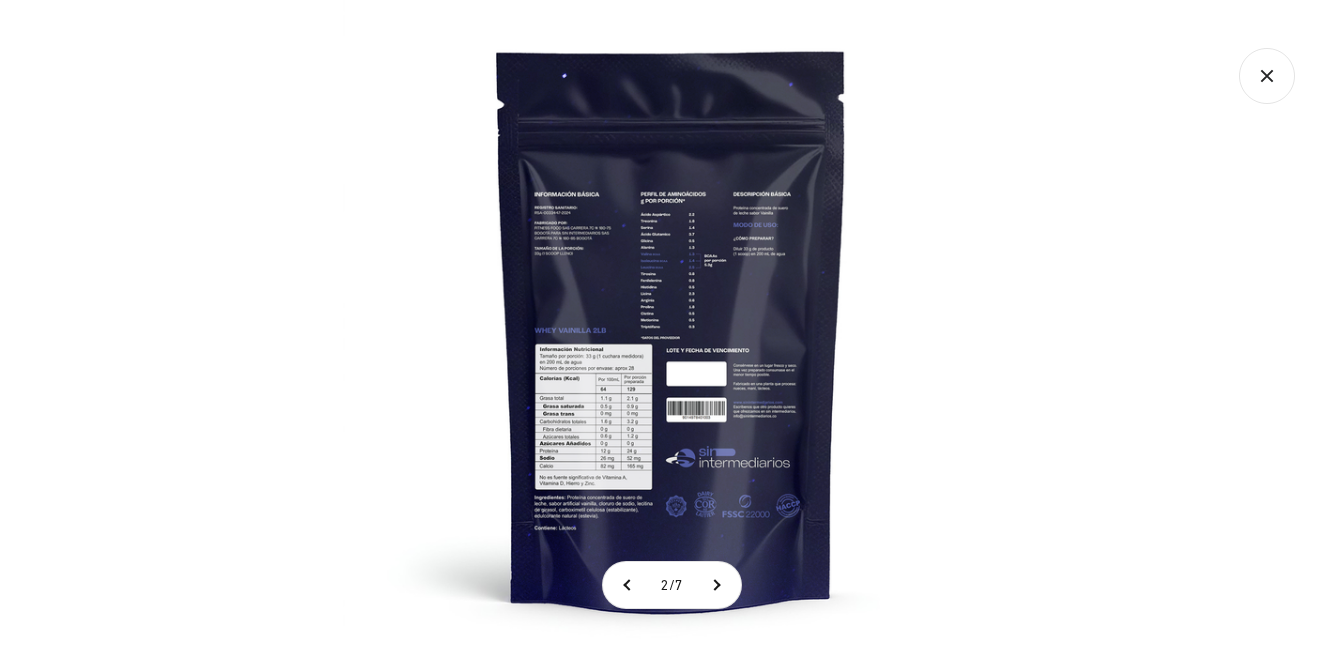 click at bounding box center [671, 328] 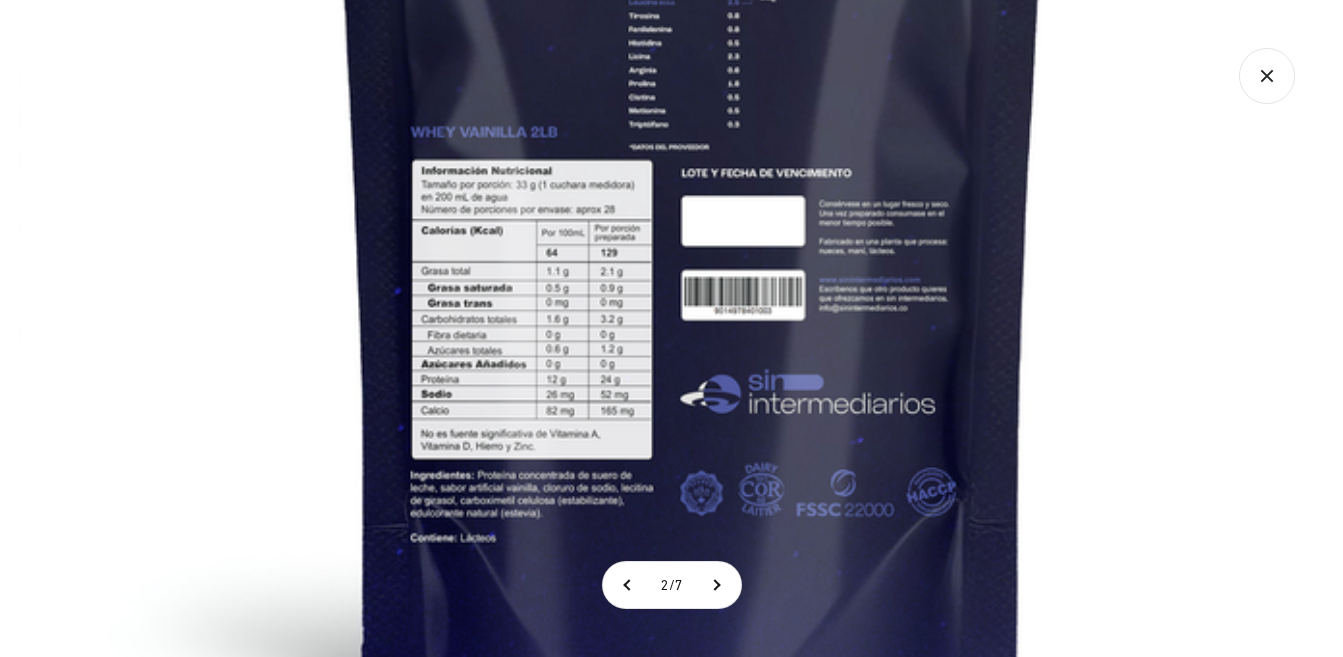 click at bounding box center [692, 128] 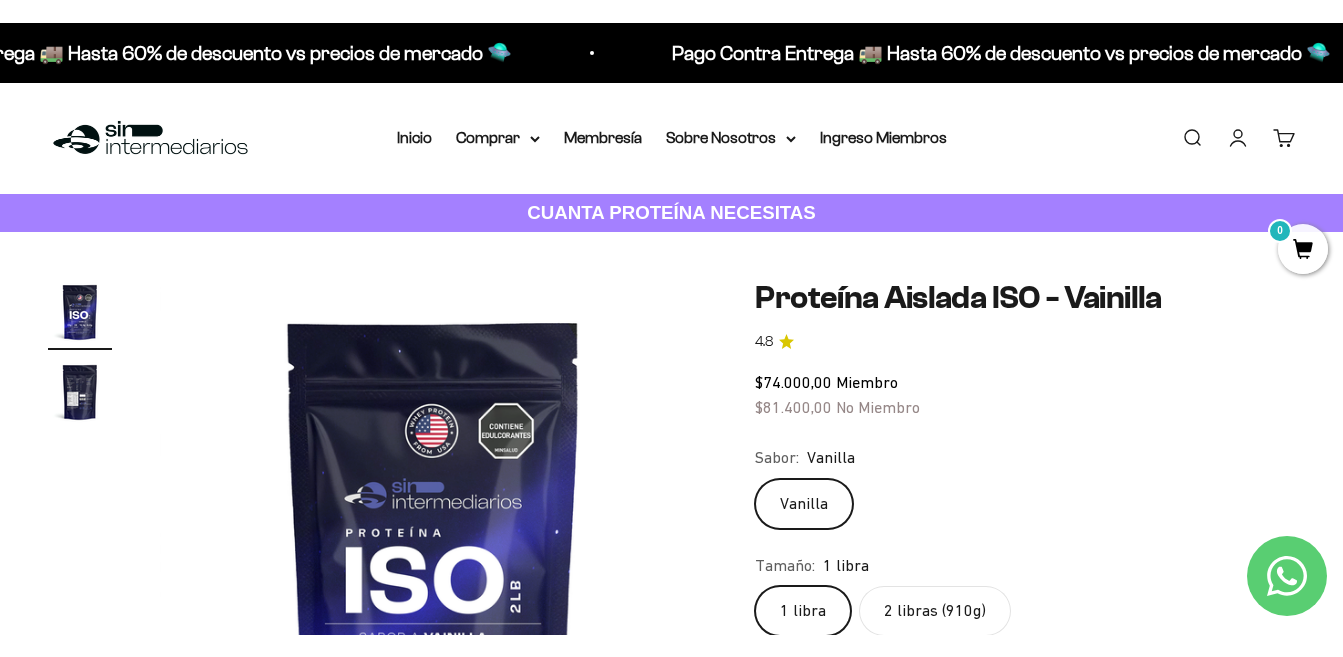 scroll, scrollTop: 0, scrollLeft: 0, axis: both 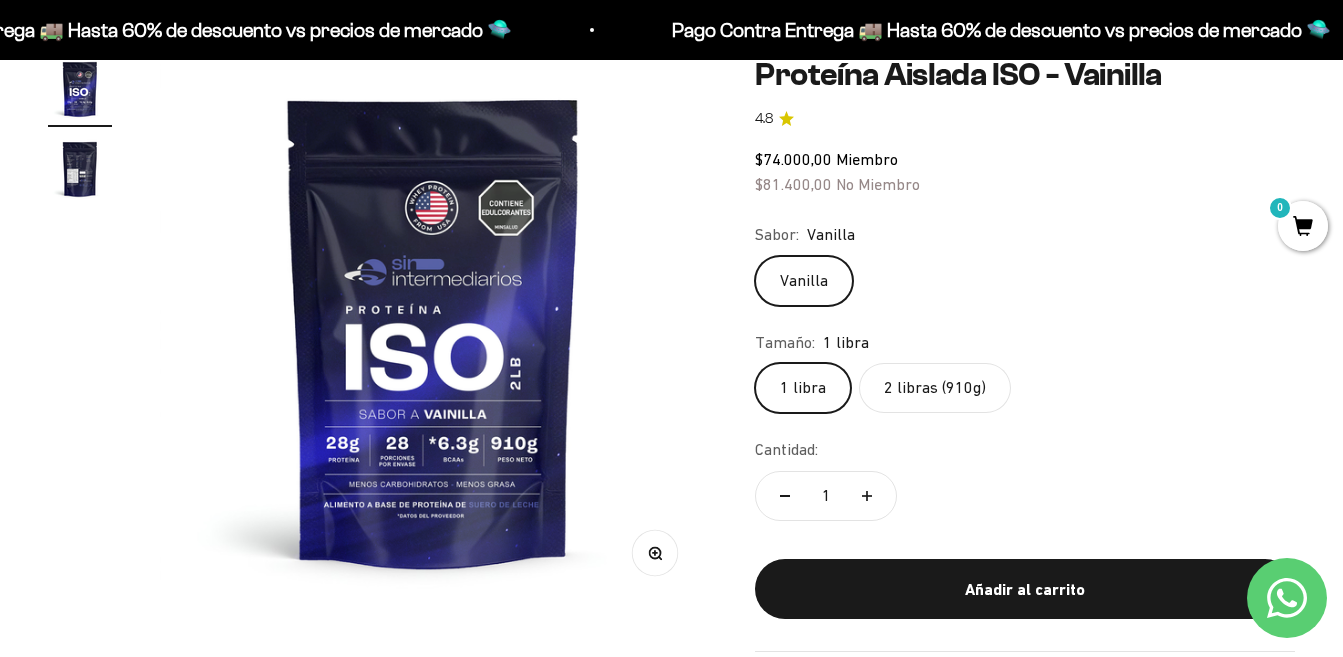 click on "2 libras (910g)" 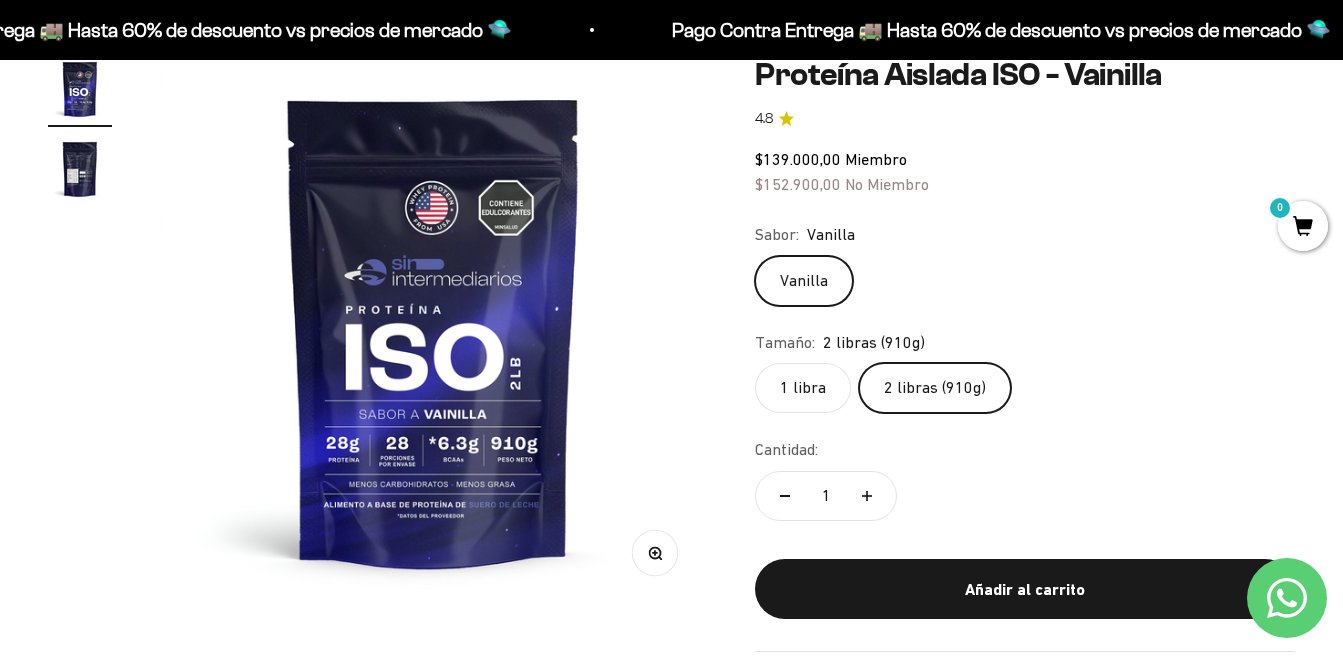 click at bounding box center [433, 330] 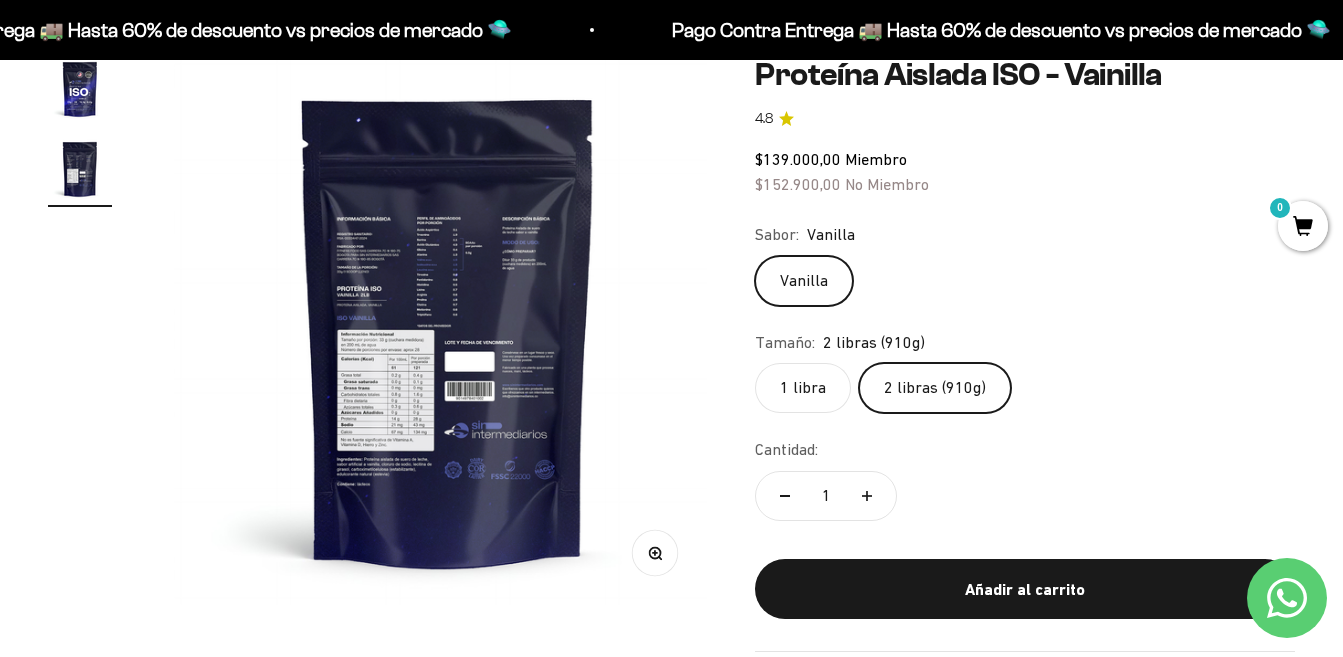 scroll, scrollTop: 0, scrollLeft: 559, axis: horizontal 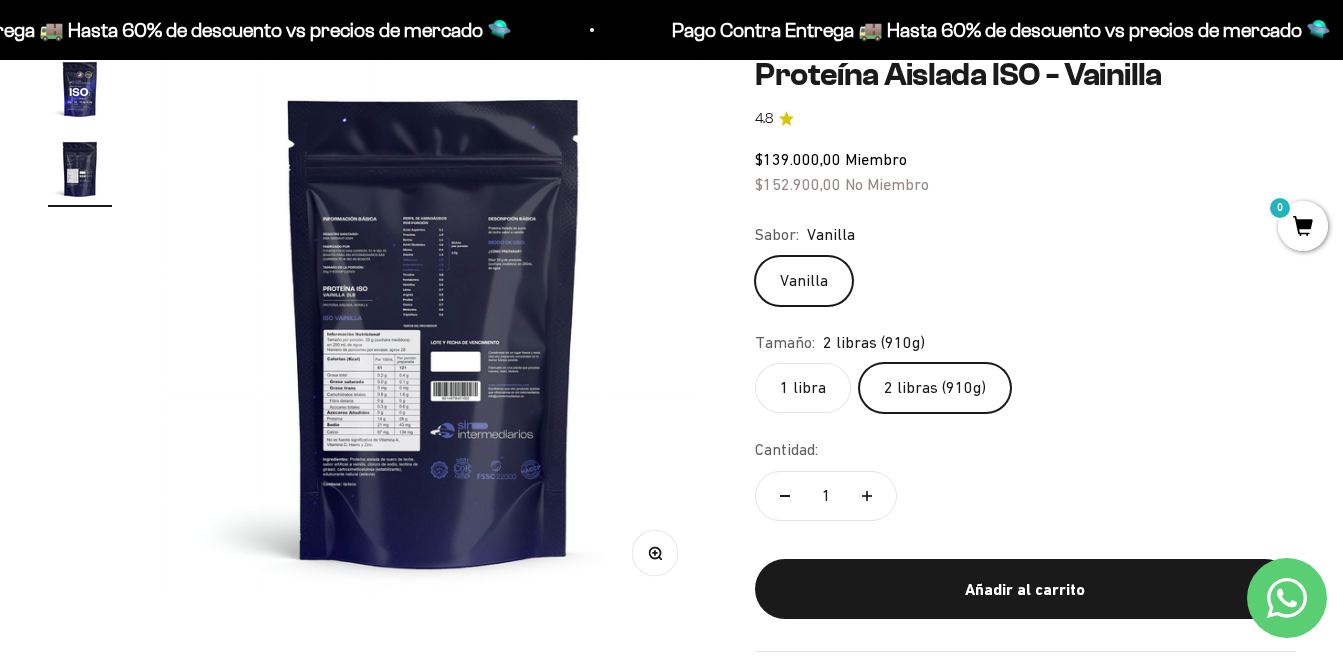 click at bounding box center (433, 330) 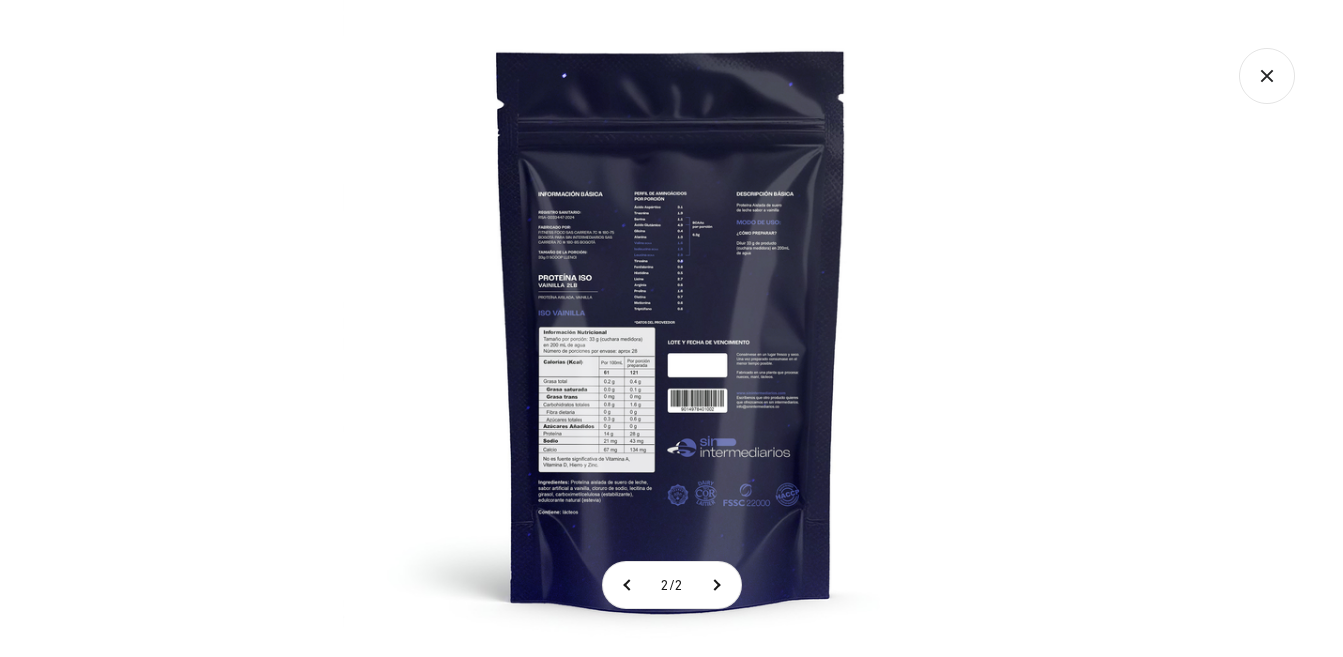click at bounding box center [671, 328] 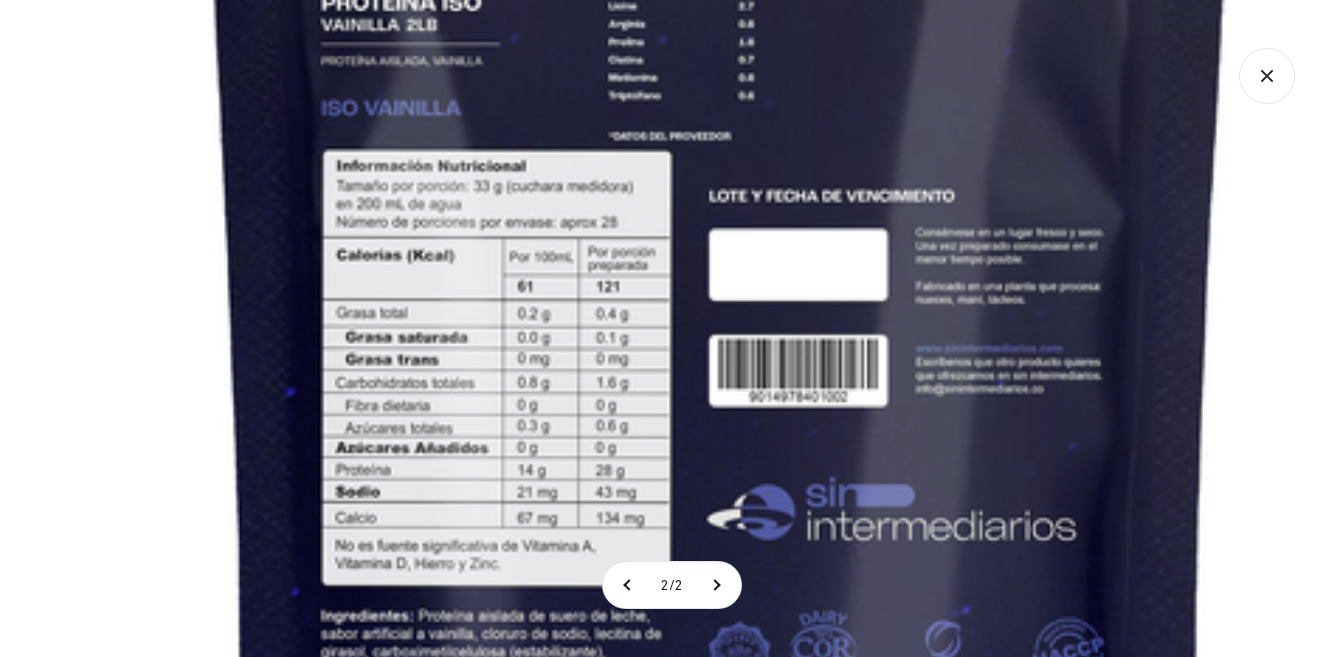 click at bounding box center [720, 154] 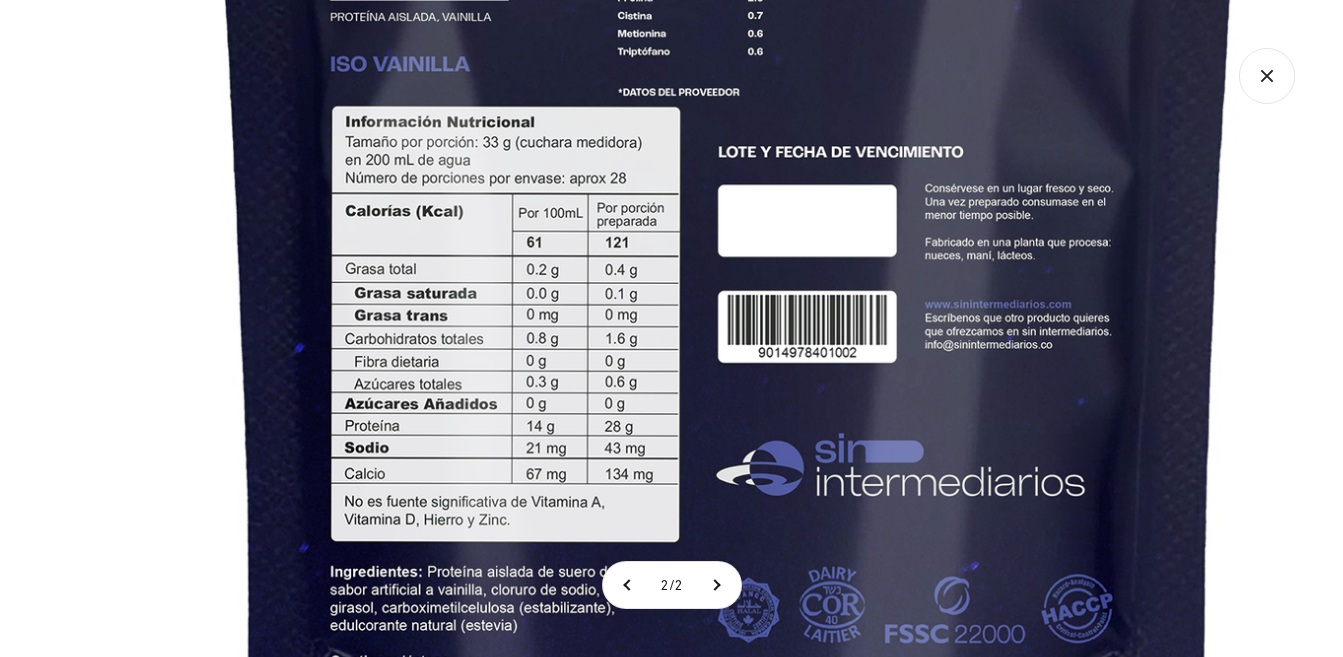 click at bounding box center (729, 110) 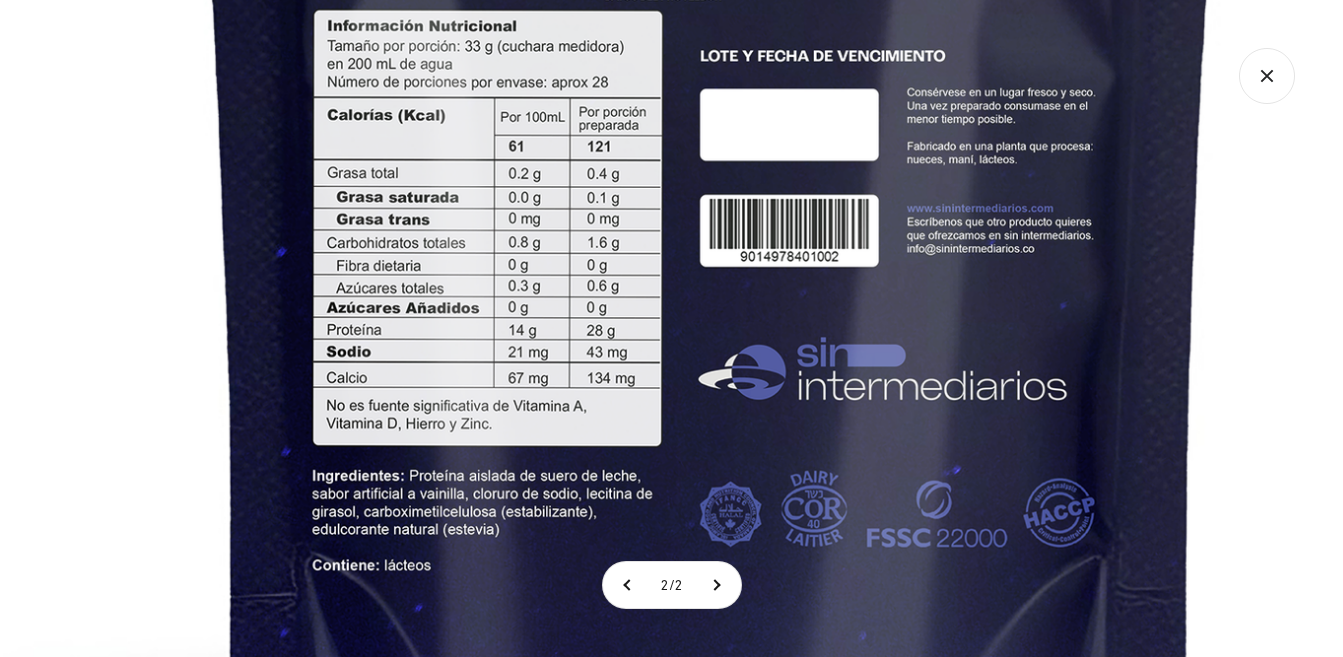 click at bounding box center (711, 14) 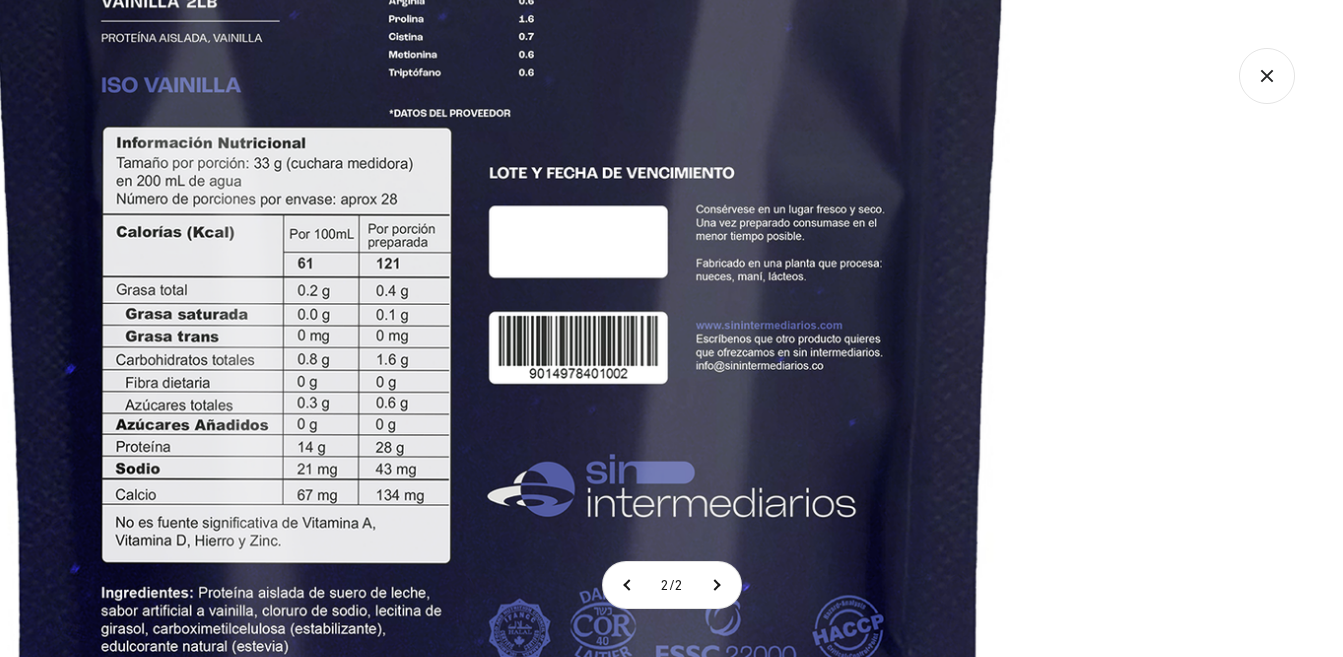 click at bounding box center [500, 131] 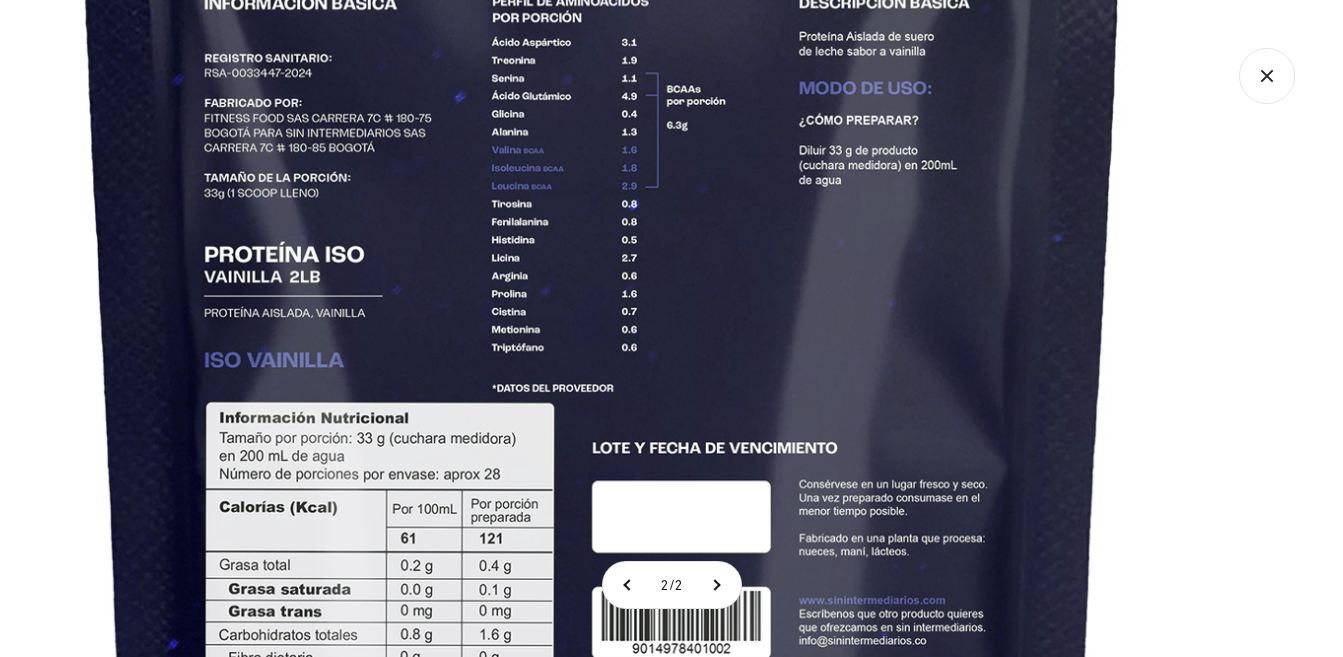 click at bounding box center [603, 406] 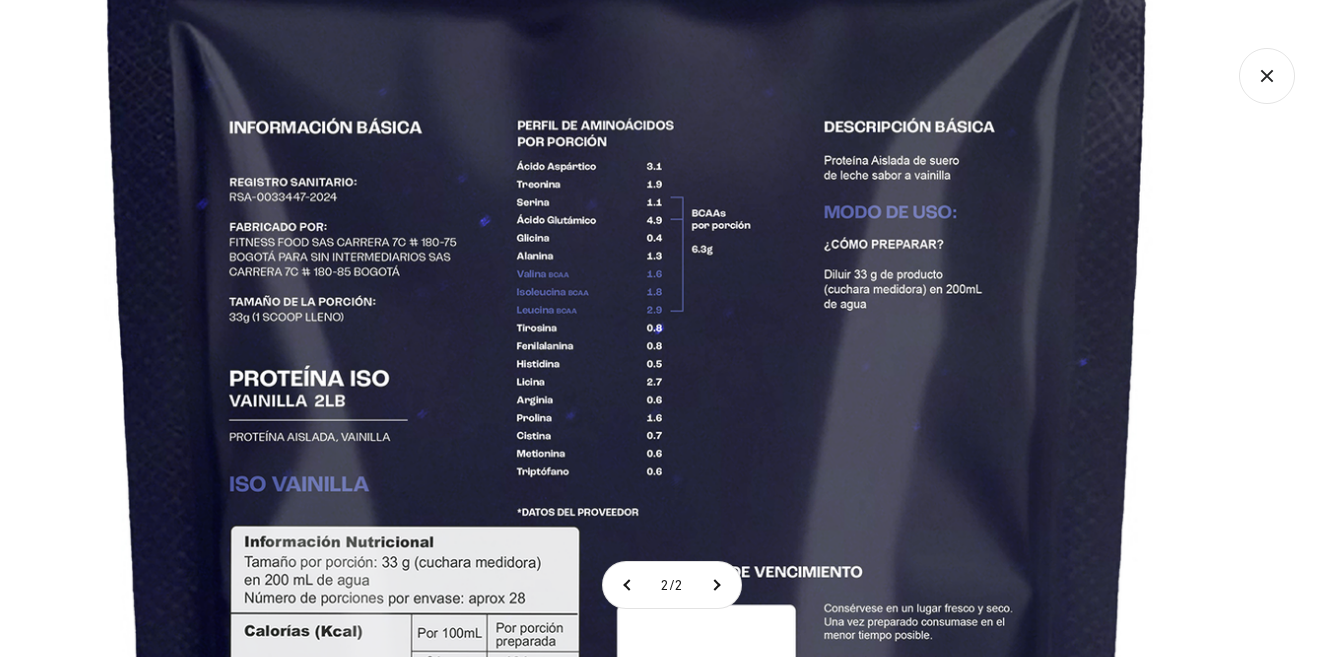 click at bounding box center [628, 530] 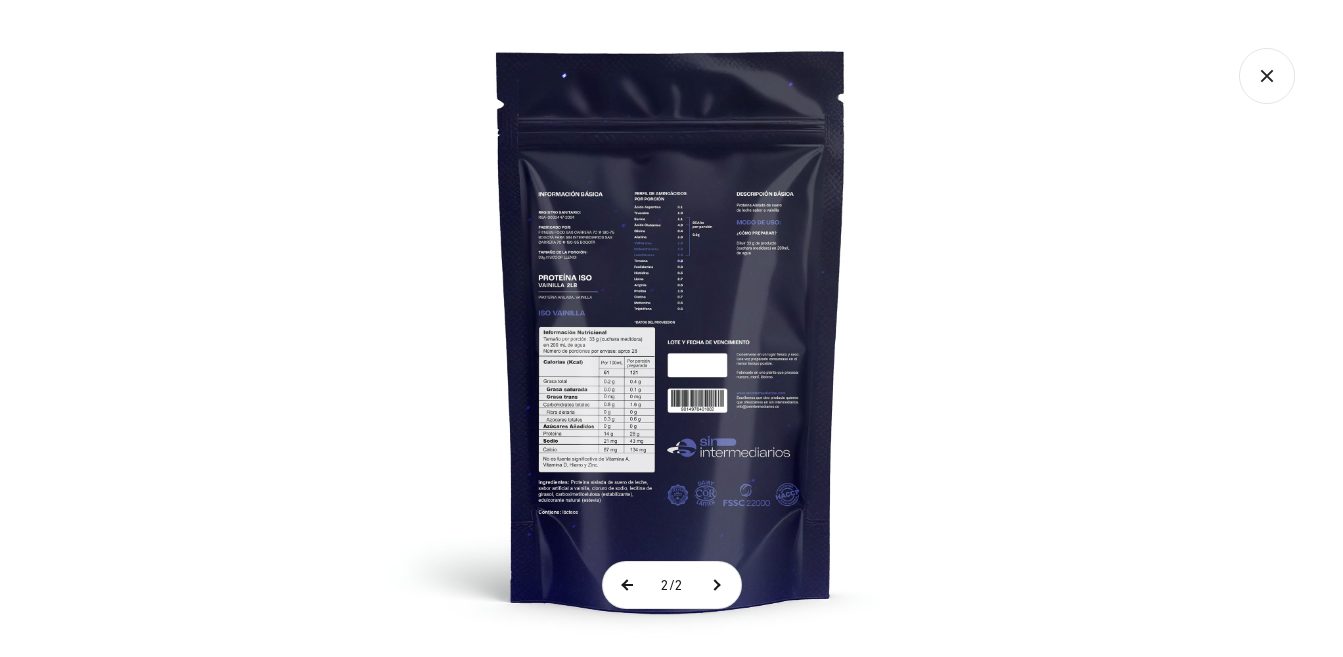 click at bounding box center (628, 585) 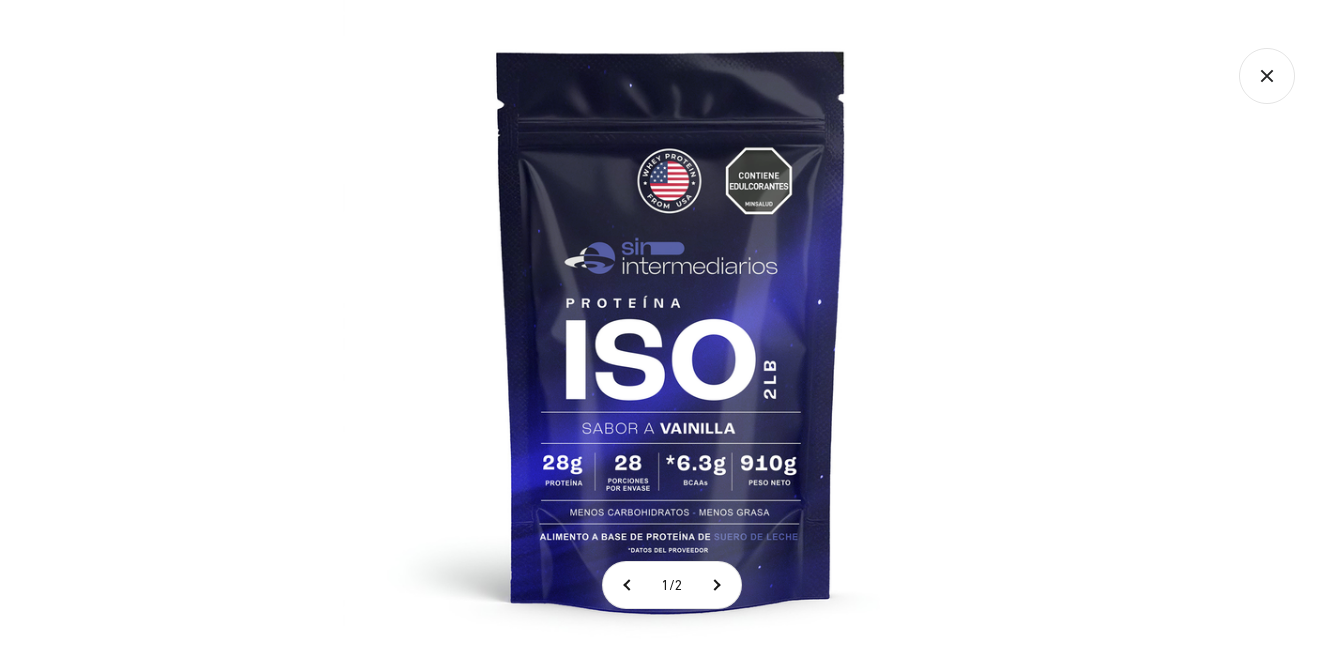click at bounding box center [671, 328] 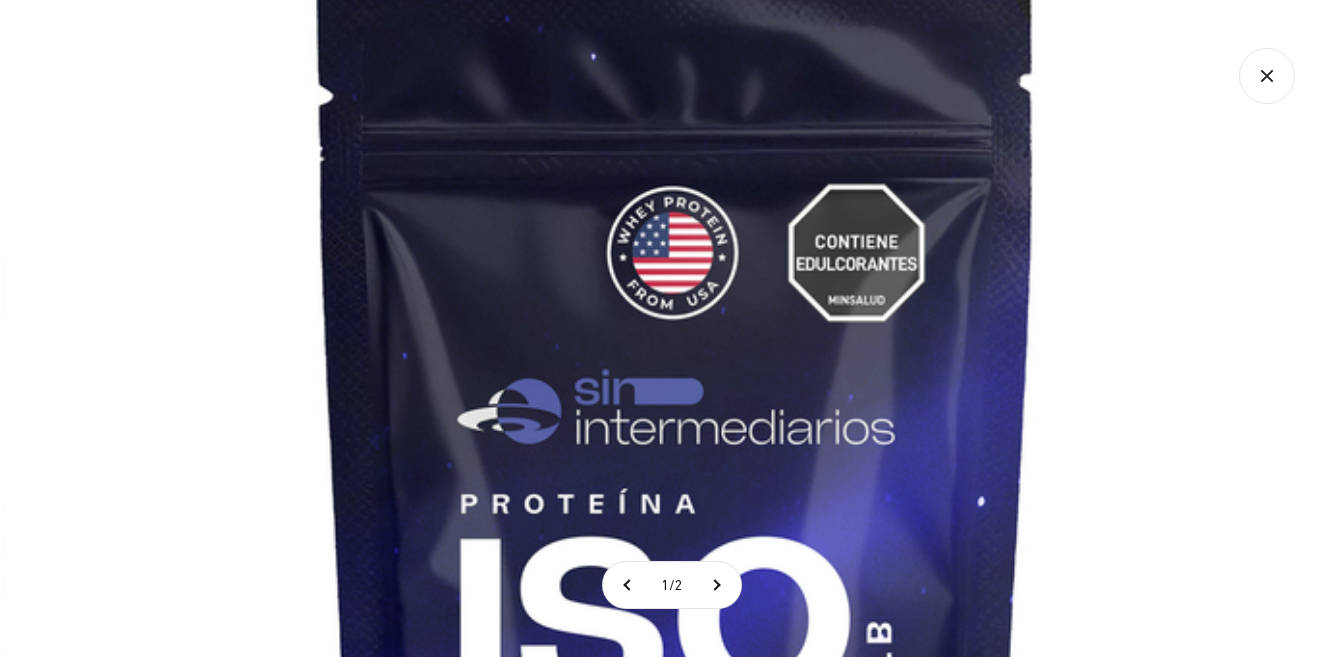 click at bounding box center (677, 556) 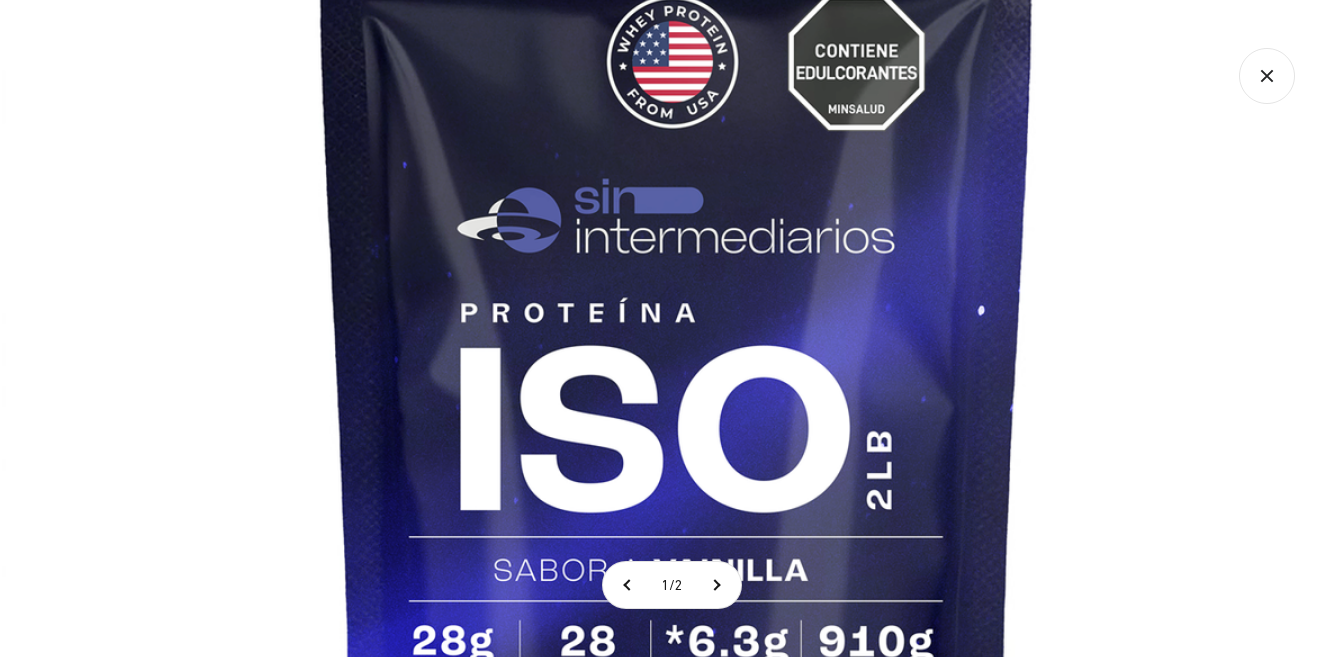 click at bounding box center (677, 365) 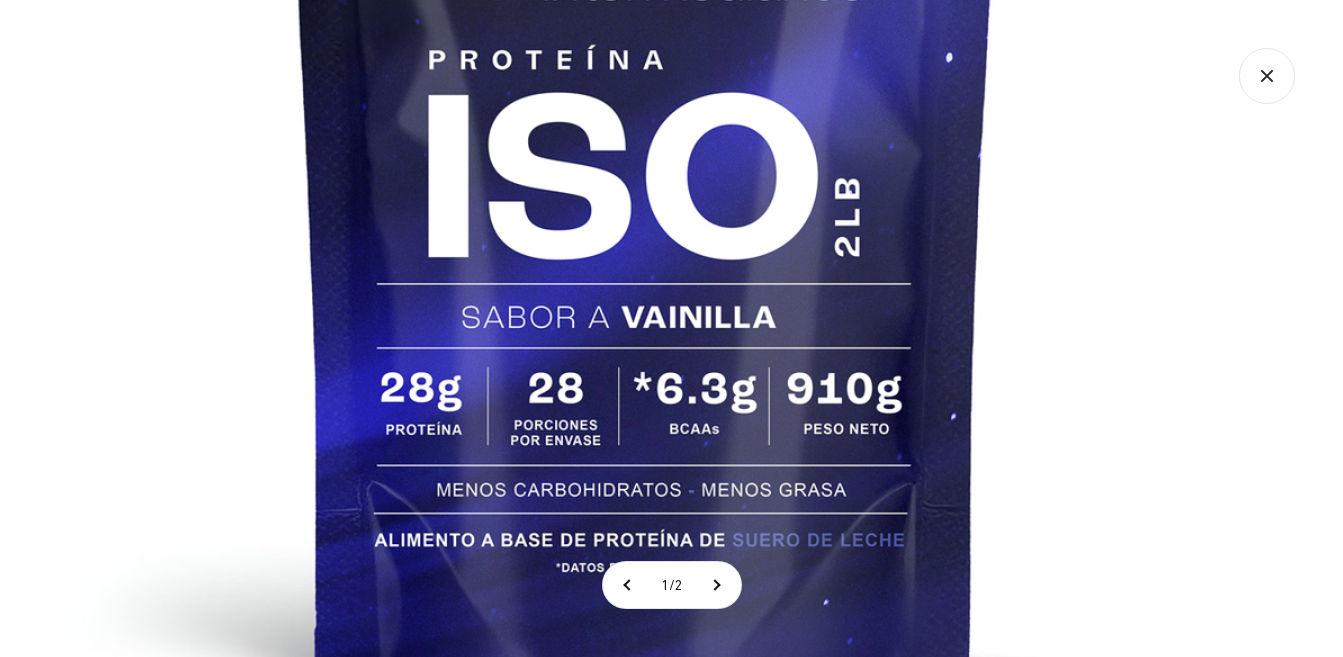 click at bounding box center (645, 112) 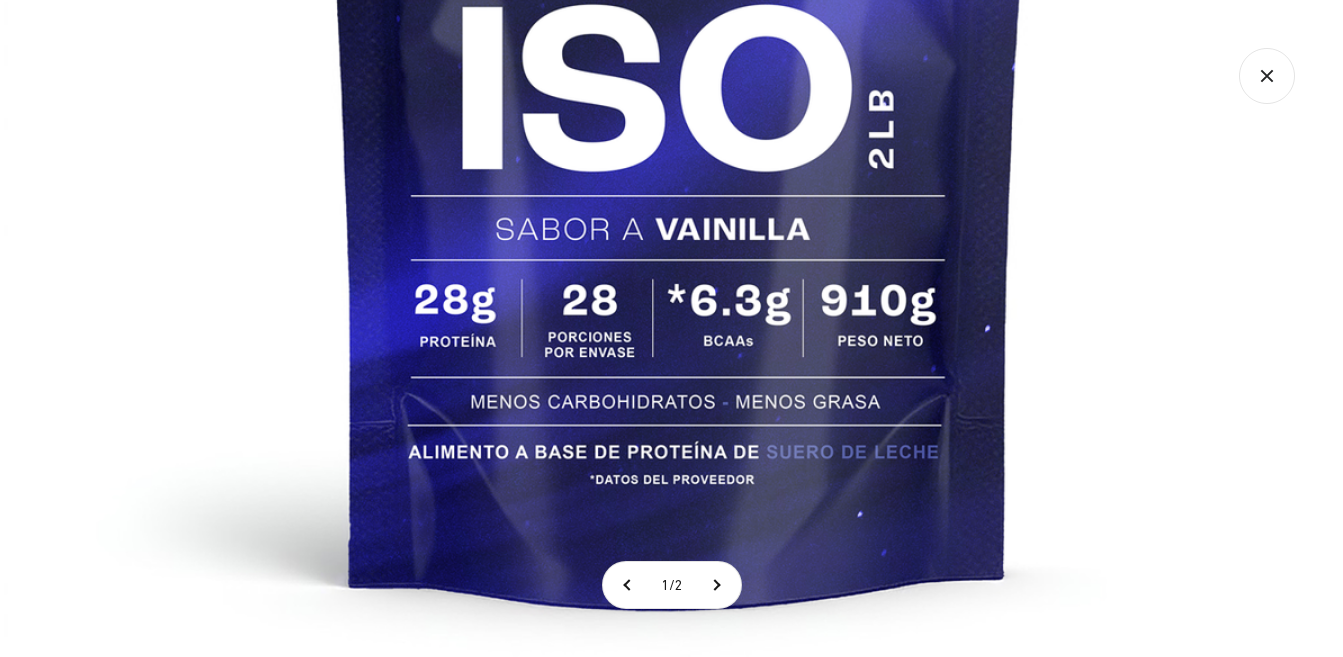 click at bounding box center [679, 24] 